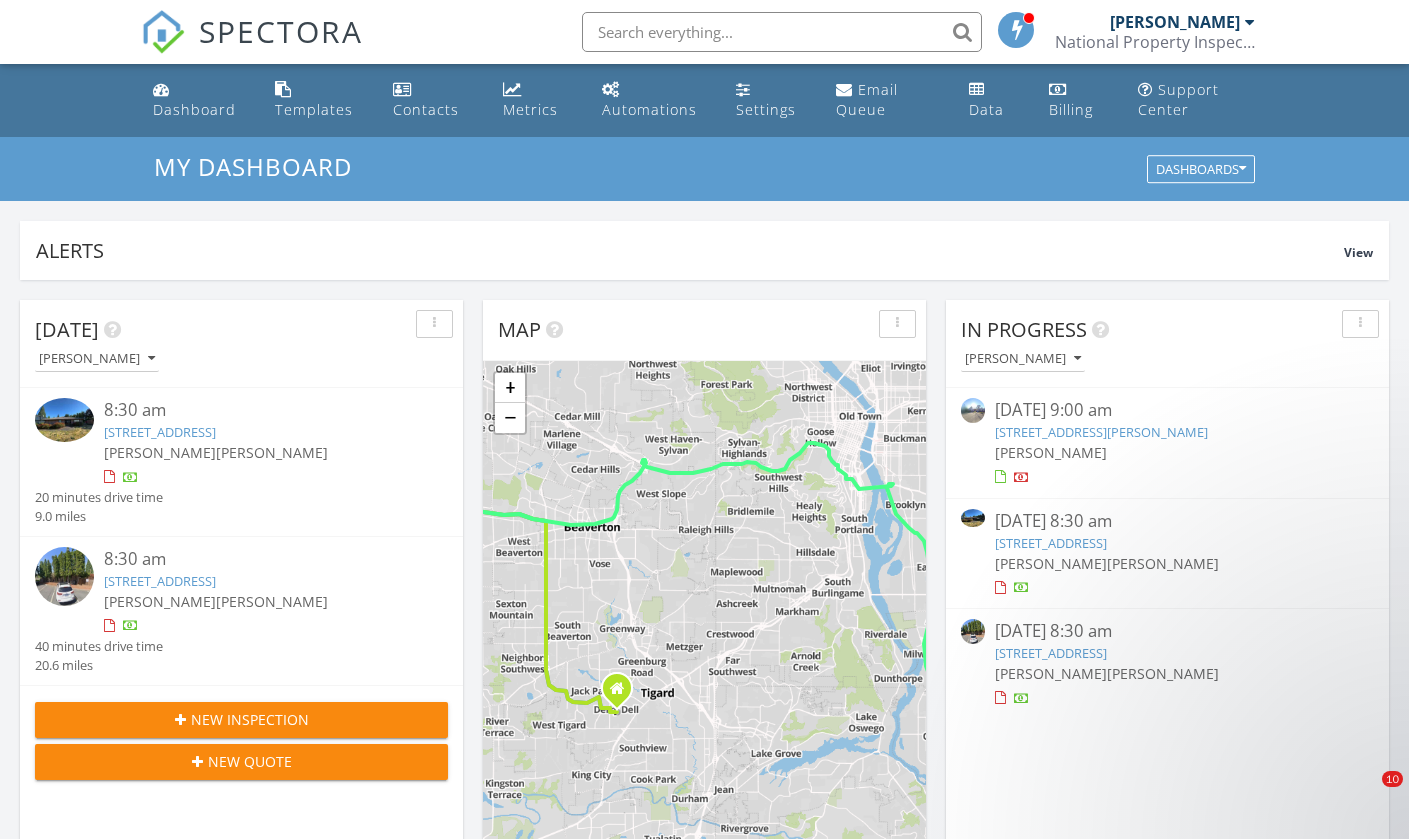 scroll, scrollTop: 861, scrollLeft: 0, axis: vertical 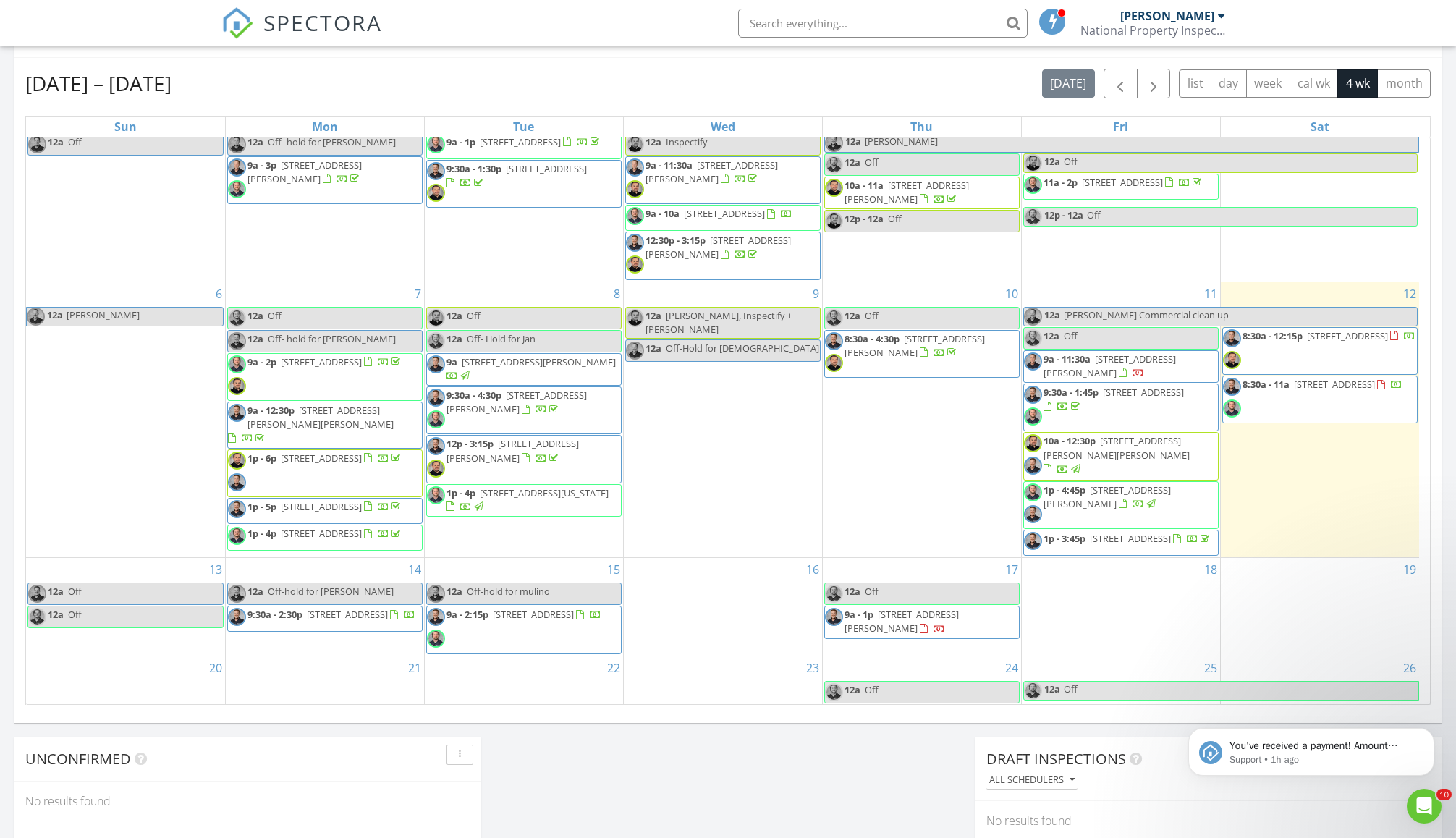 click on "9:30a - 1:45p
12037 SE Mill Ct, Portland 97216" at bounding box center (1121, 407) 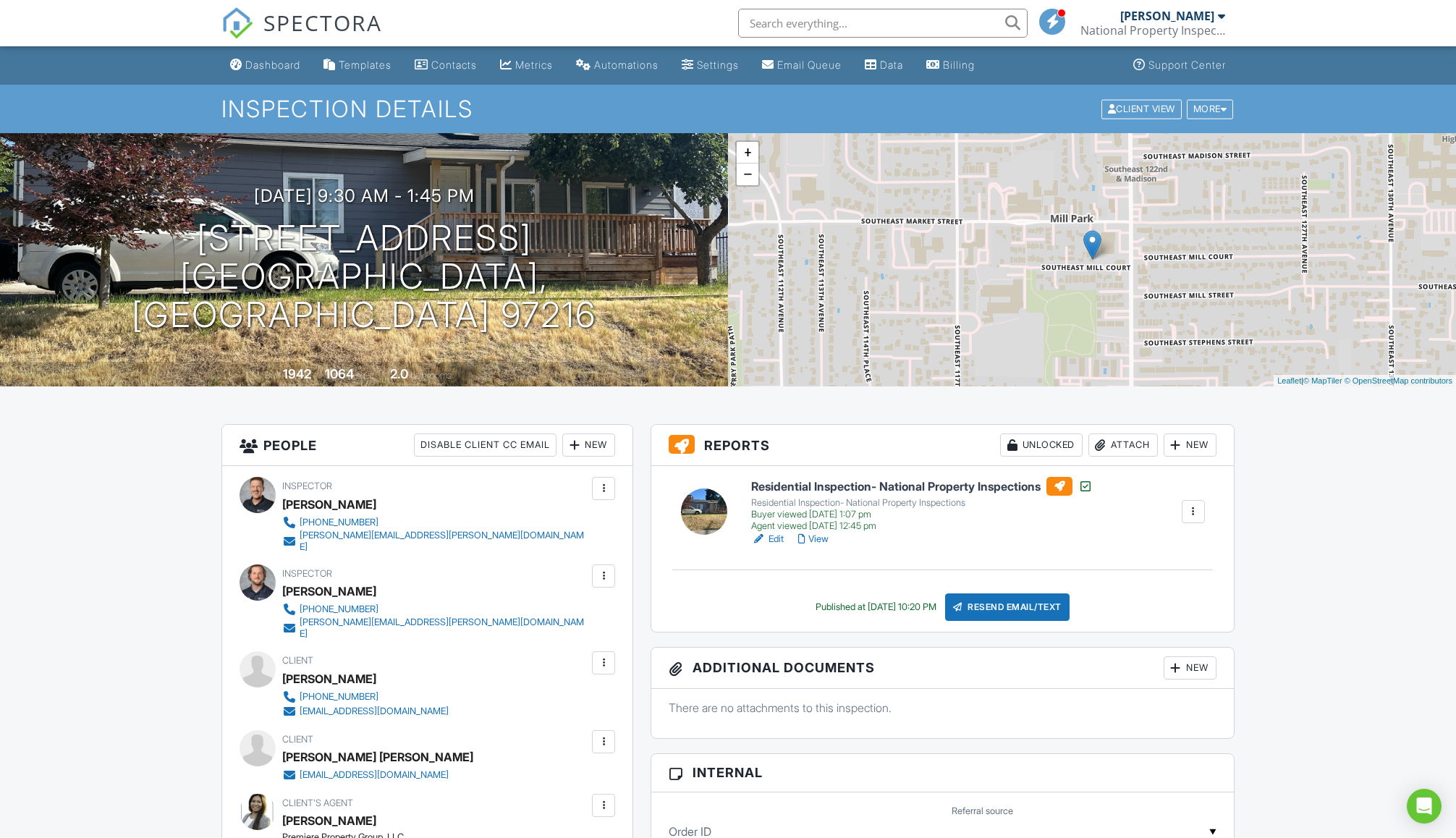 scroll, scrollTop: 0, scrollLeft: 0, axis: both 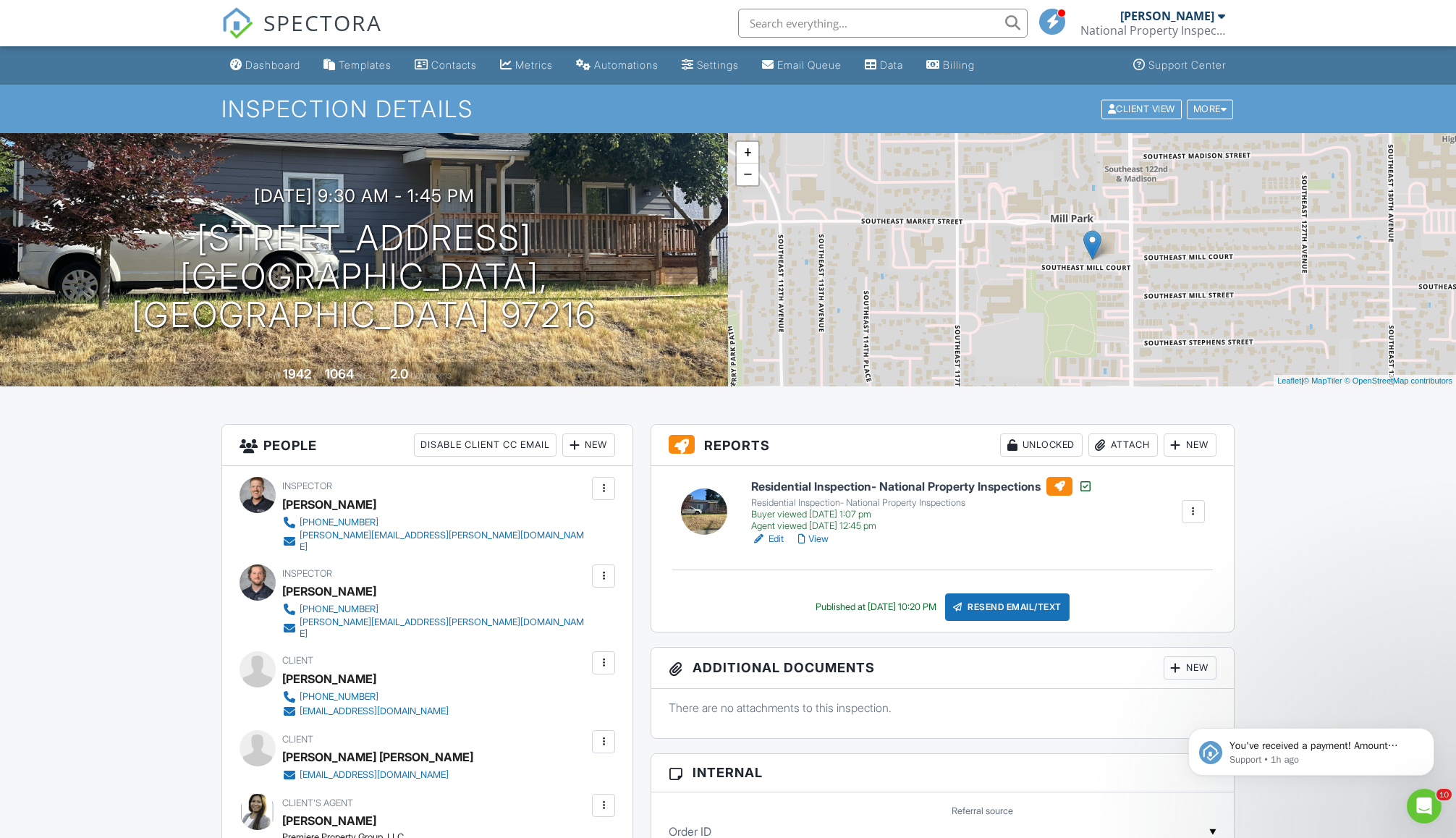 click on "View" at bounding box center (813, 539) 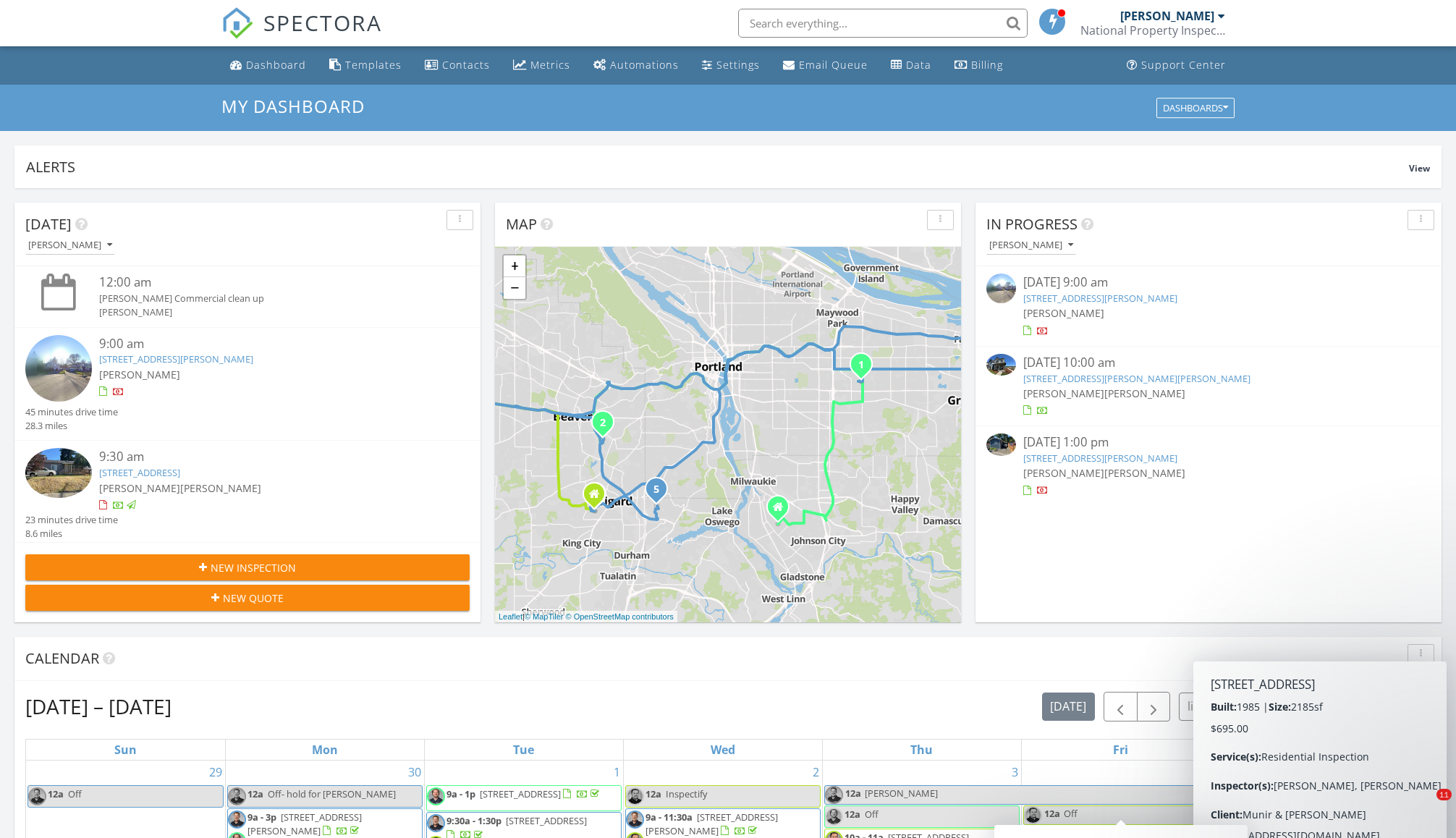 scroll, scrollTop: 499, scrollLeft: 0, axis: vertical 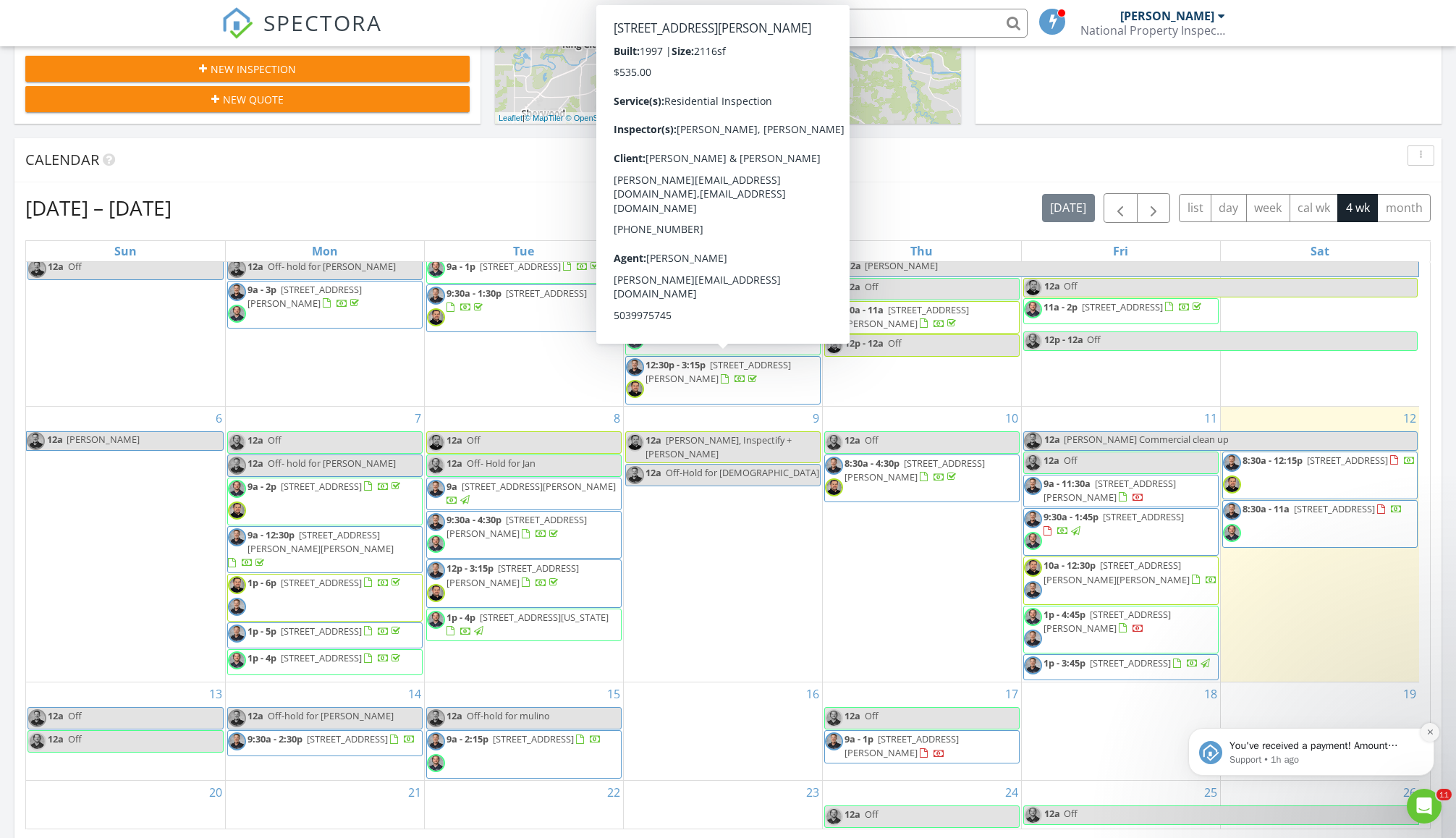 click at bounding box center (1430, 732) 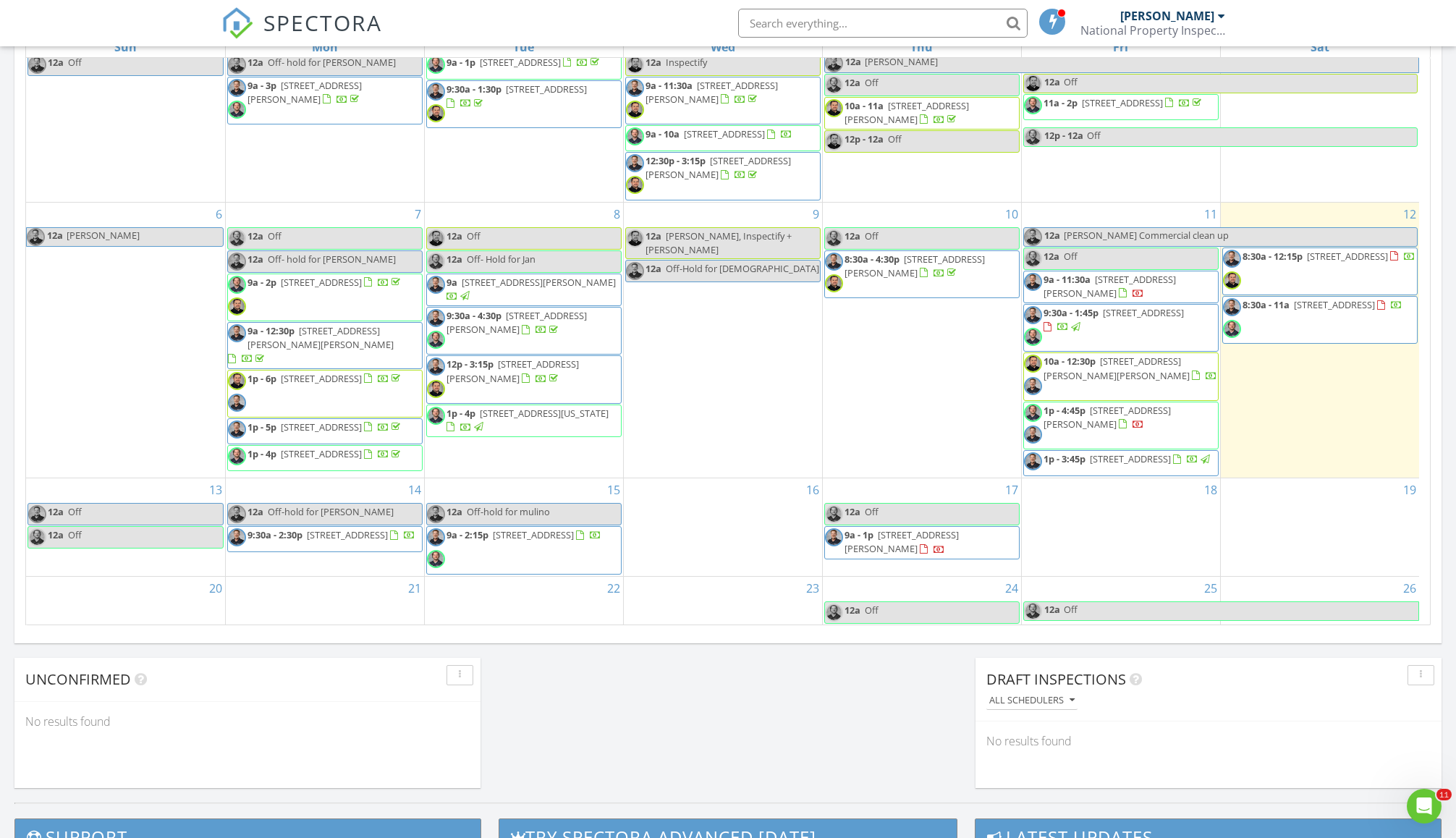 scroll, scrollTop: 817, scrollLeft: 0, axis: vertical 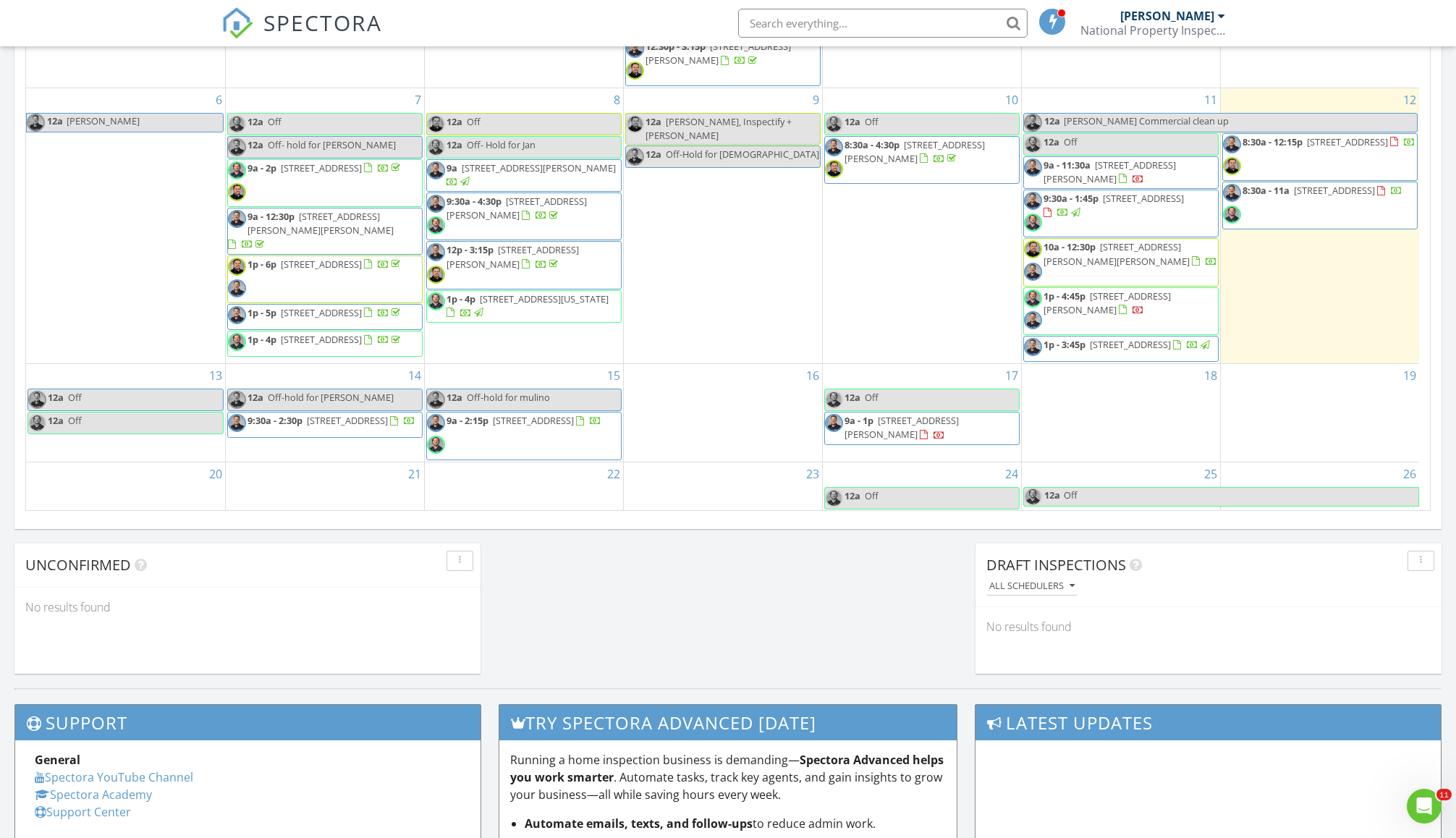 click on "8:30a - 12:15p
19755 SW Tualatin Valley Hwy, Beaverton 97006" at bounding box center [1319, 157] 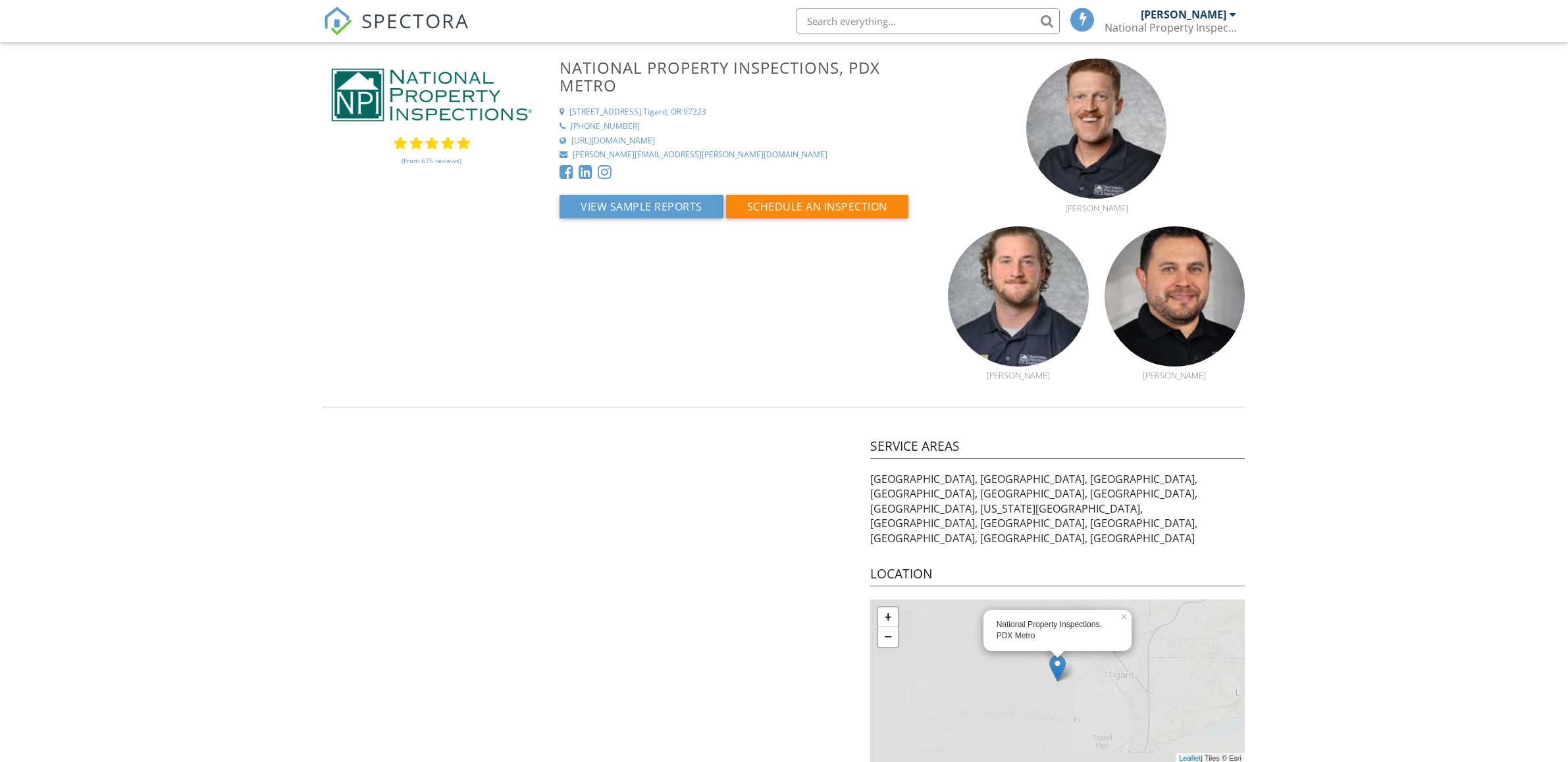 scroll, scrollTop: 0, scrollLeft: 0, axis: both 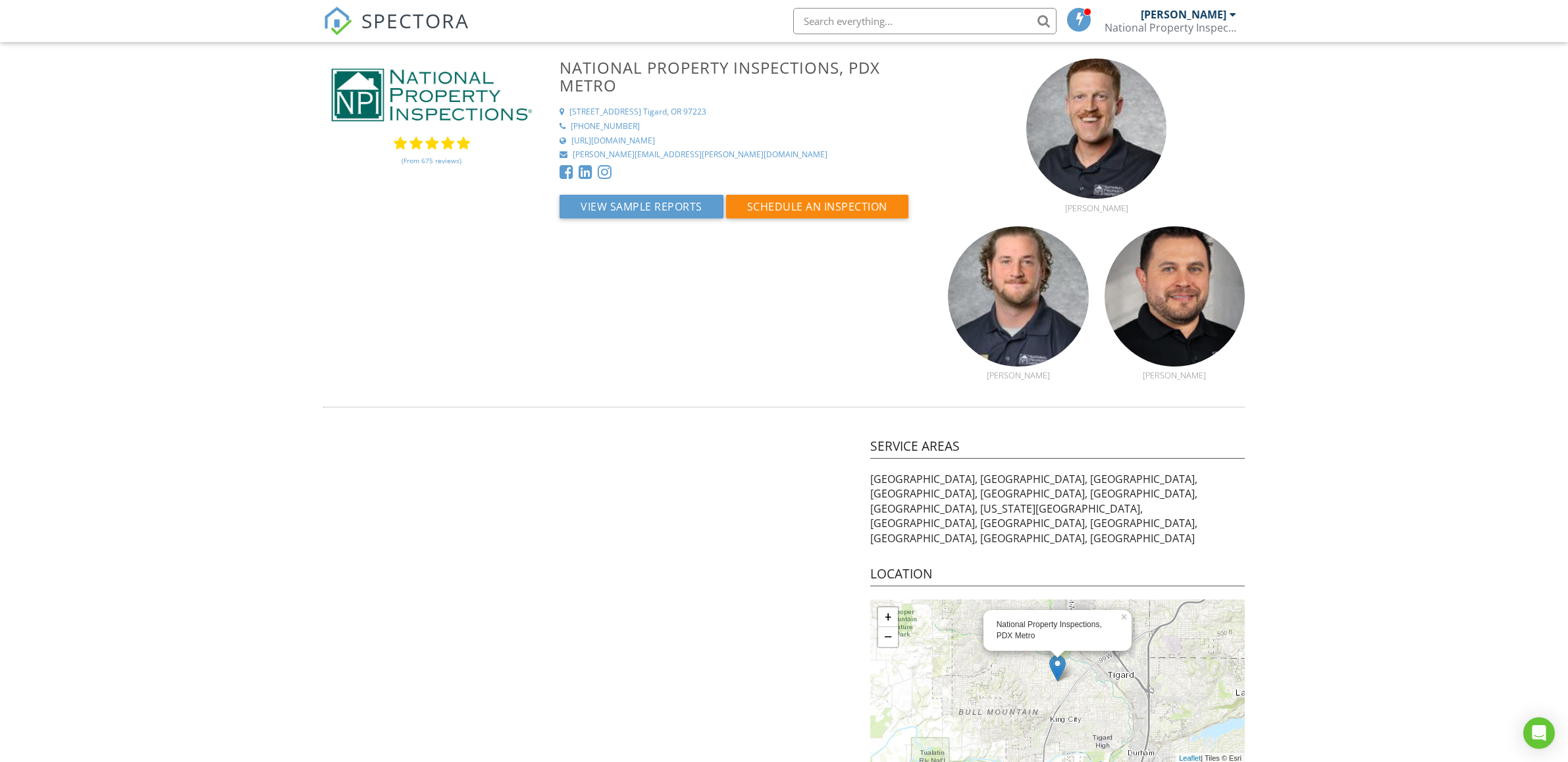 click on "SPECTORA" at bounding box center [415, 20] 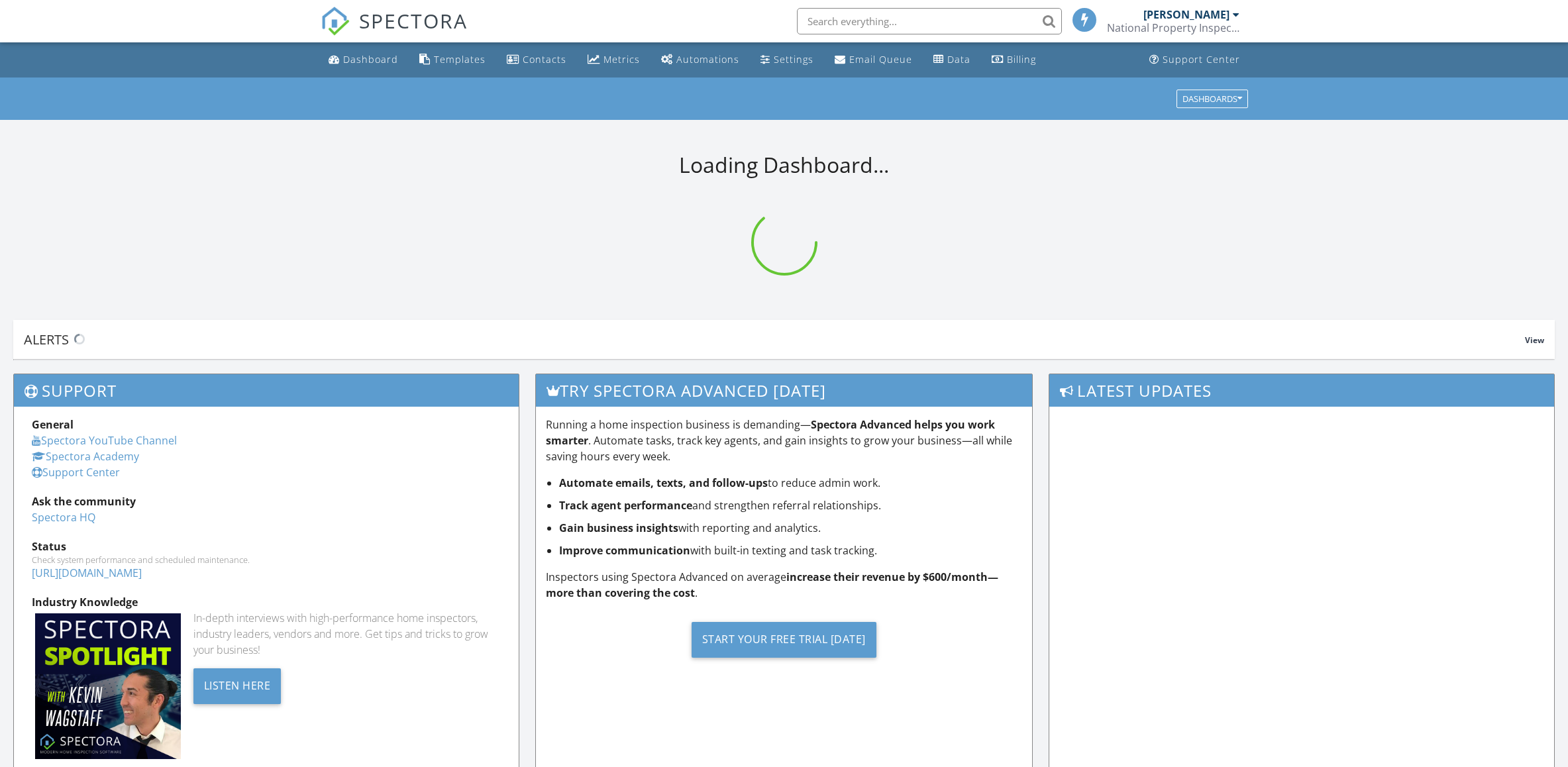 scroll, scrollTop: 0, scrollLeft: 0, axis: both 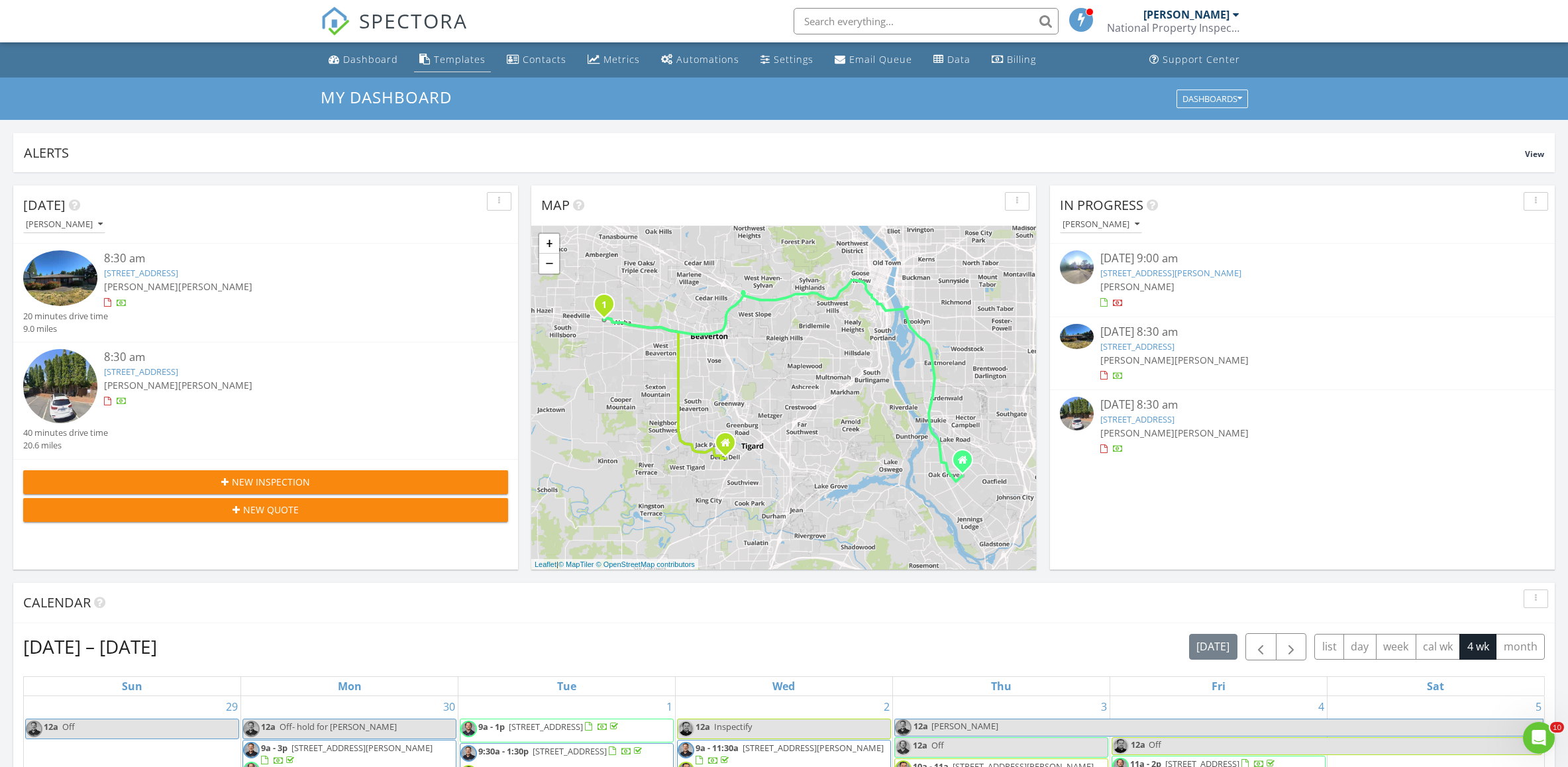 click on "Templates" at bounding box center [452, 60] 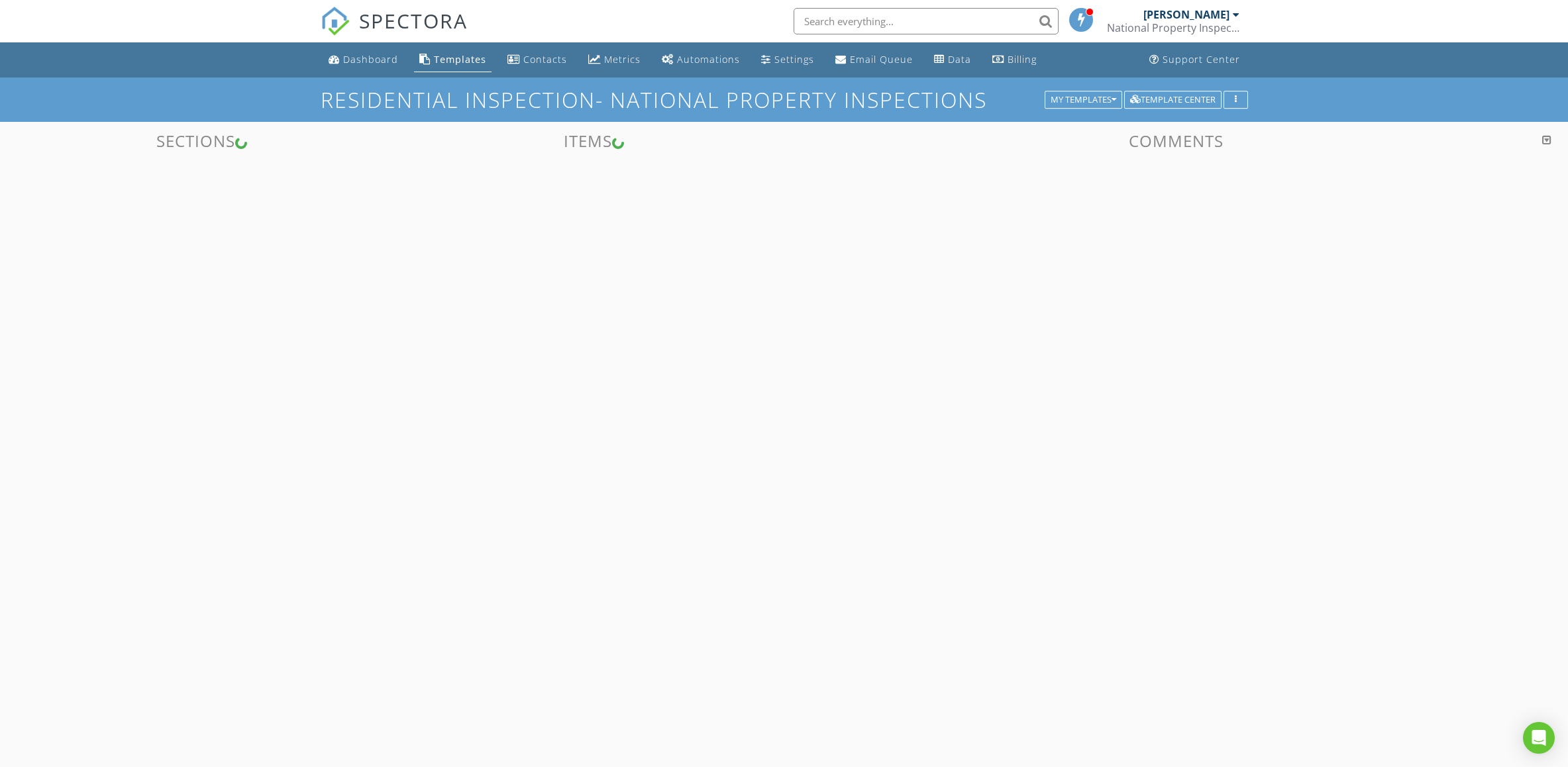 scroll, scrollTop: 0, scrollLeft: 0, axis: both 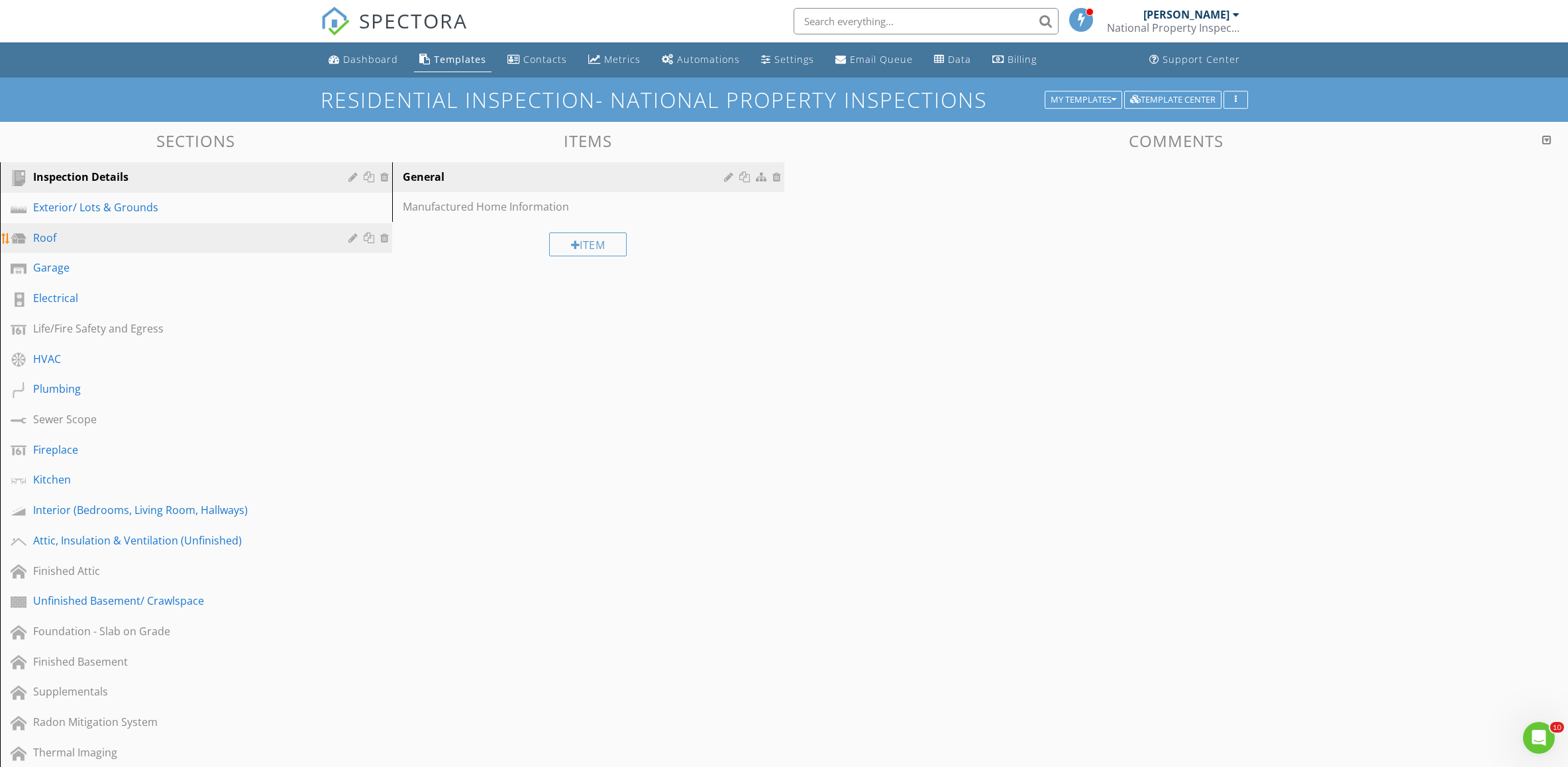 click on "Roof" at bounding box center (181, 238) 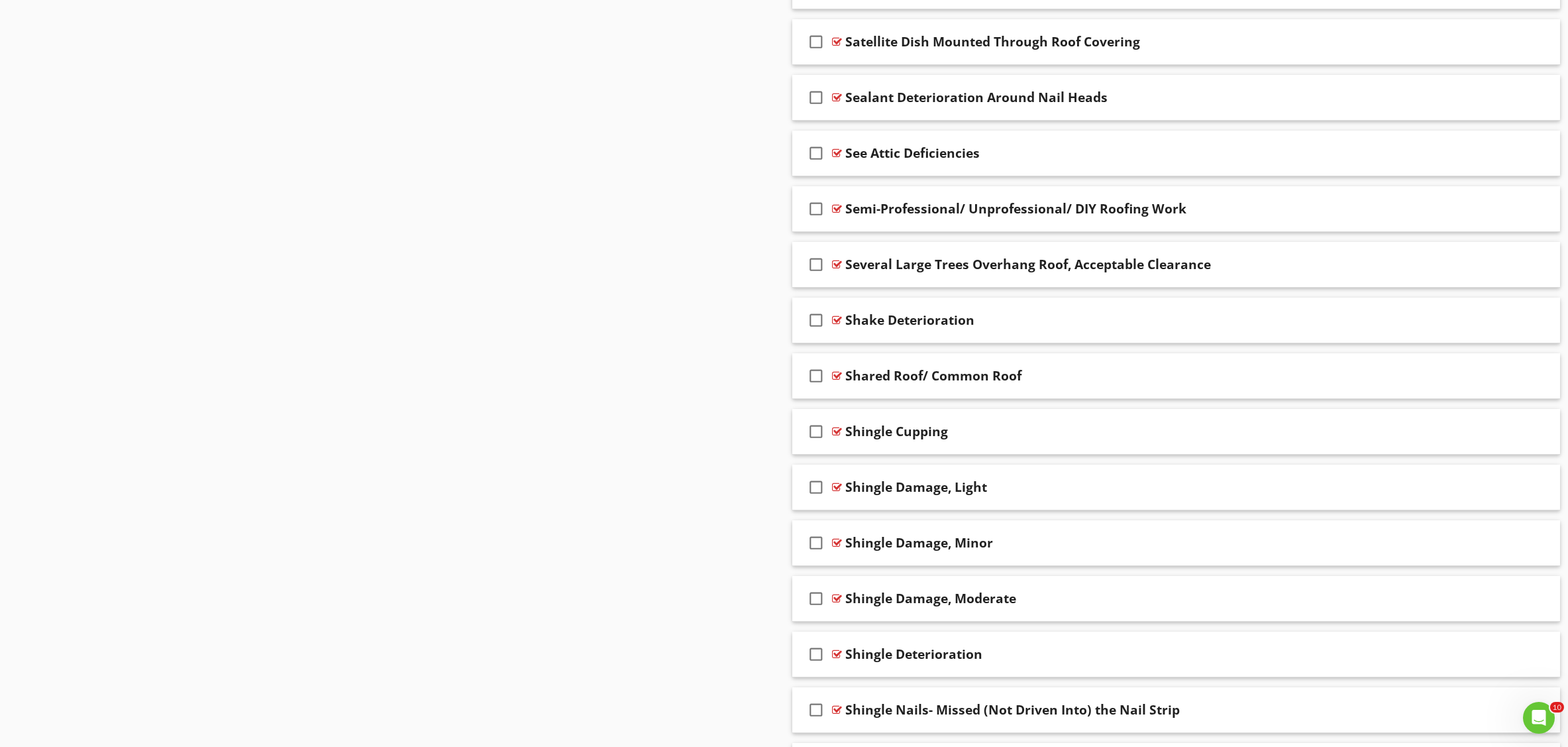 scroll, scrollTop: 13948, scrollLeft: 0, axis: vertical 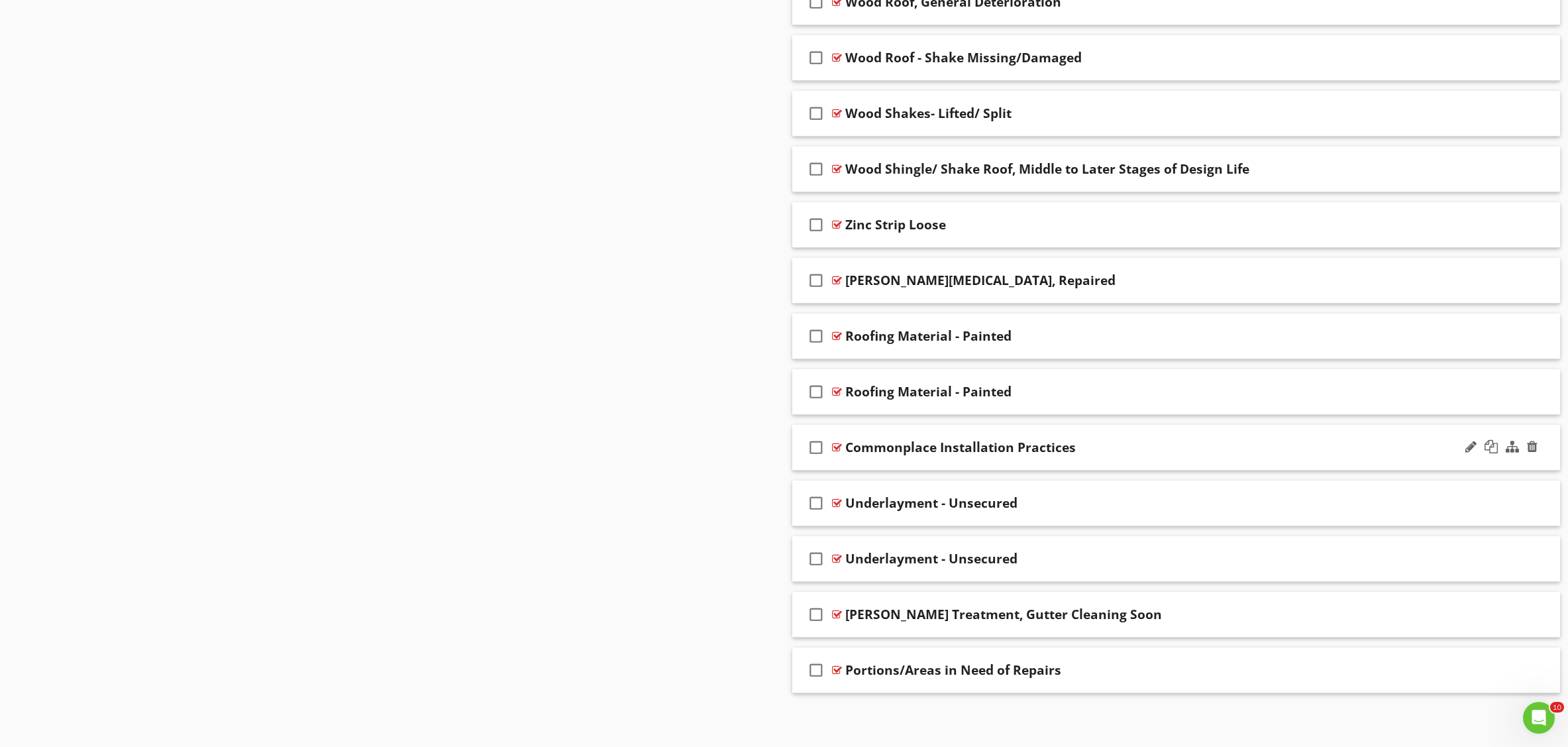 click on "Commonplace Installation Practices" at bounding box center [1124, 447] 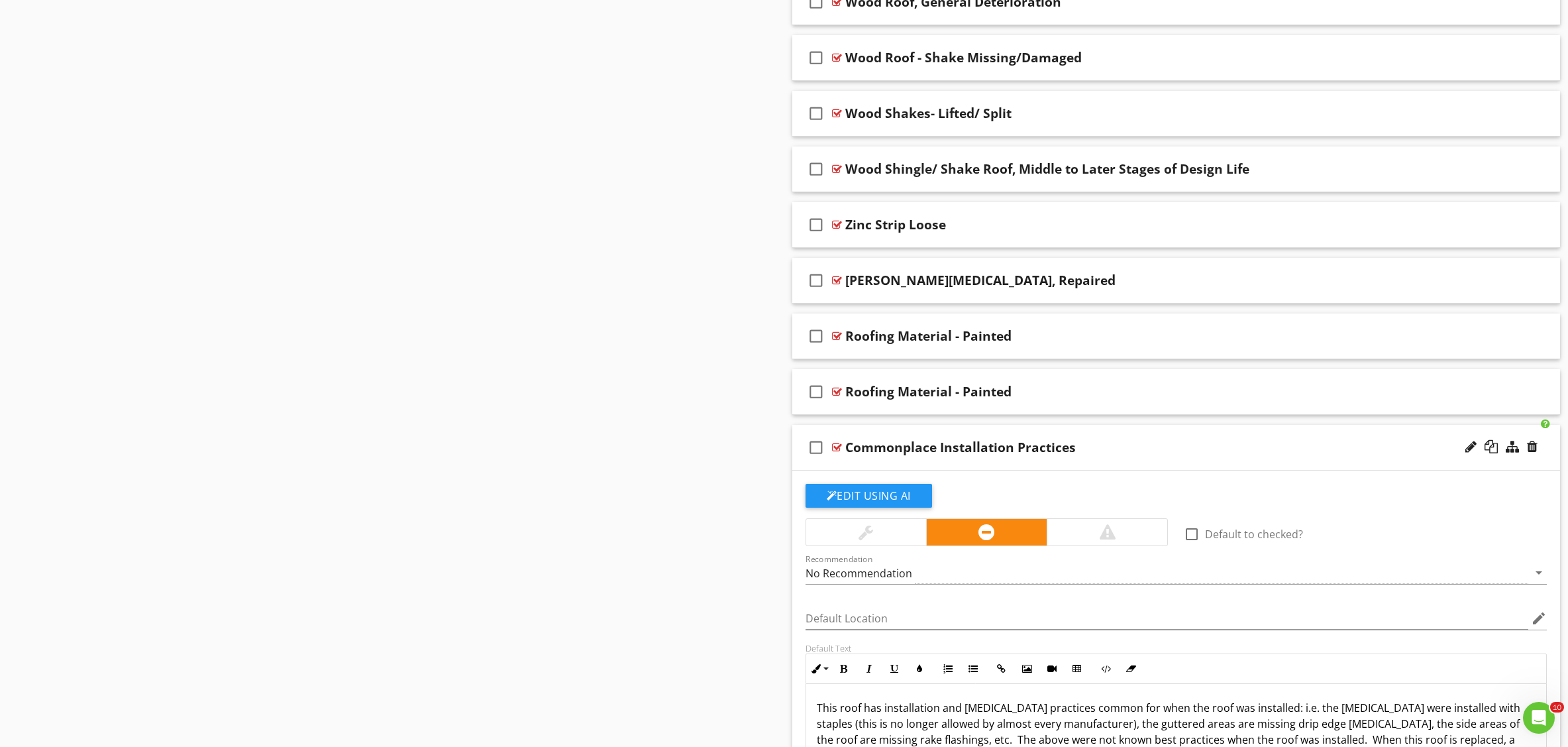 scroll, scrollTop: 14198, scrollLeft: 0, axis: vertical 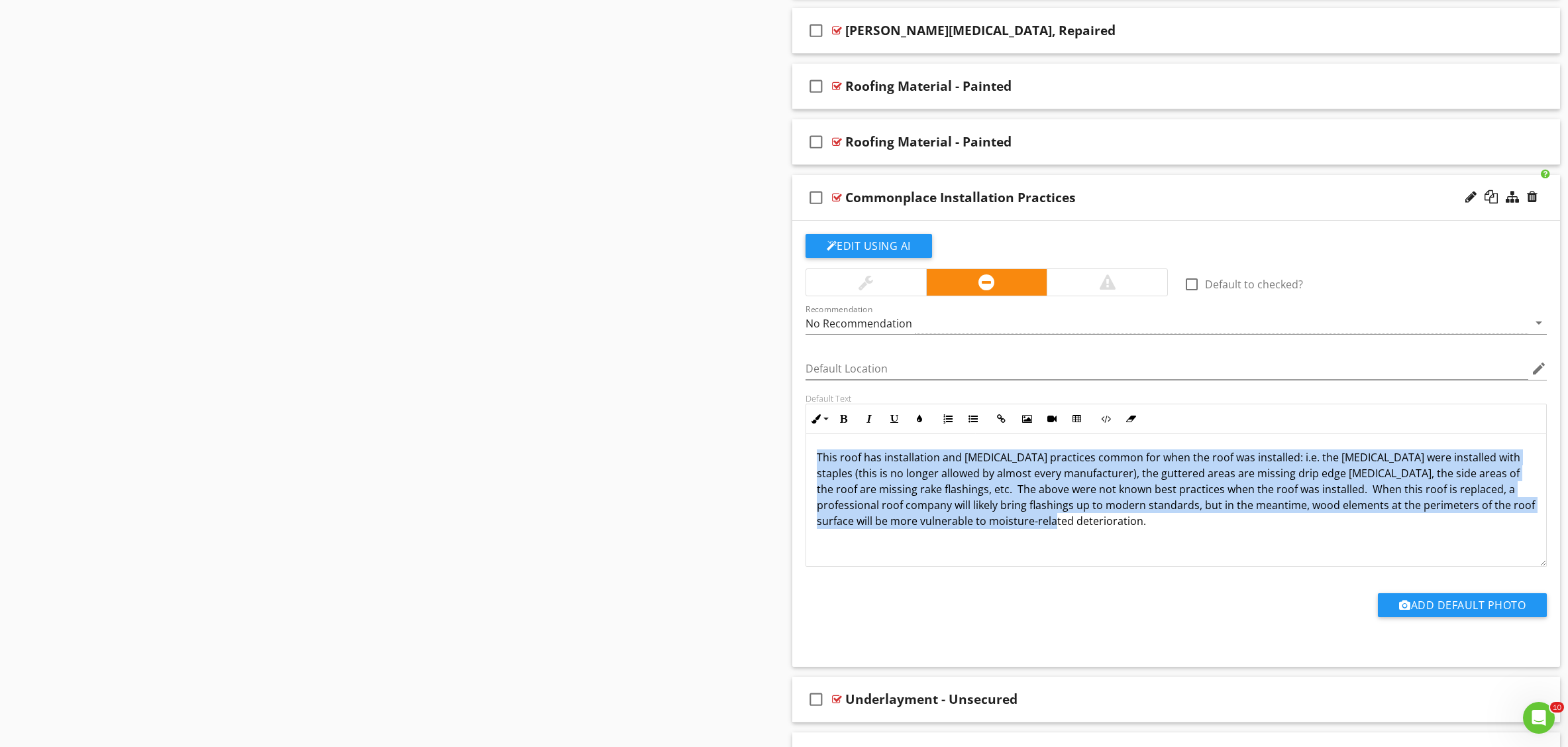 drag, startPoint x: 1072, startPoint y: 530, endPoint x: 807, endPoint y: 462, distance: 273.58545 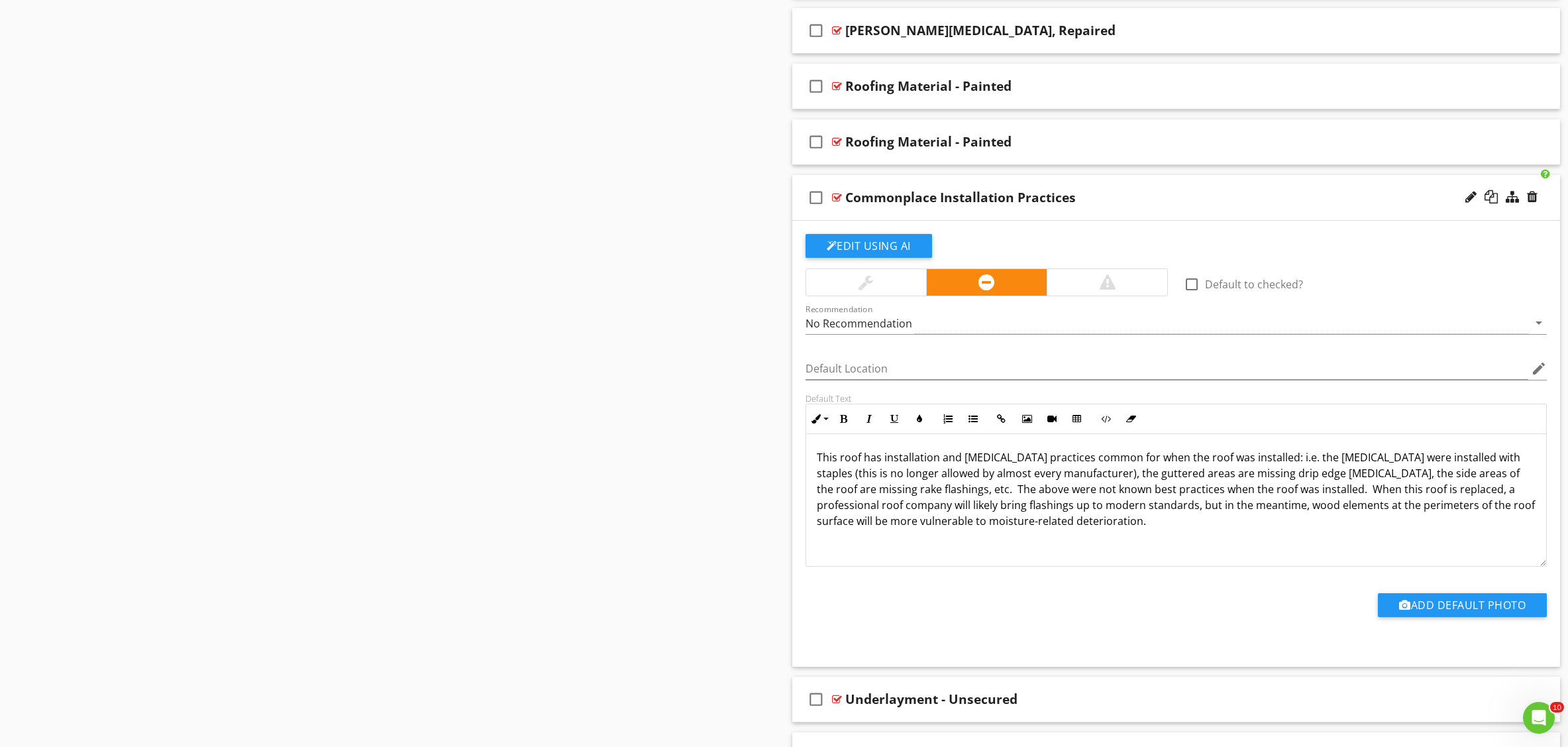 click on "SPECTORA
Alex Schiedler
National Property Inspections, PDX Metro
Role:
Inspector
Change Role
Dashboard
New Inspection
Inspections
Calendar
Template Editor
Contacts
Automations
Team
Metrics
Payments
Data Exports
Billing
Reporting
Advanced
Settings
What's New
Sign Out
Change Active Role
Your account has more than one possible role. Please choose how you'd like to view the site:
Company/Agency
City
Role
Dashboard
Templates
Contacts
Metrics
Automations
Settings
Email Queue
Data
Billing
Support Center
No Recommendation Appliance Repair Builder Cabinet Contractor Carpentry Contractor" at bounding box center (784, -6627) 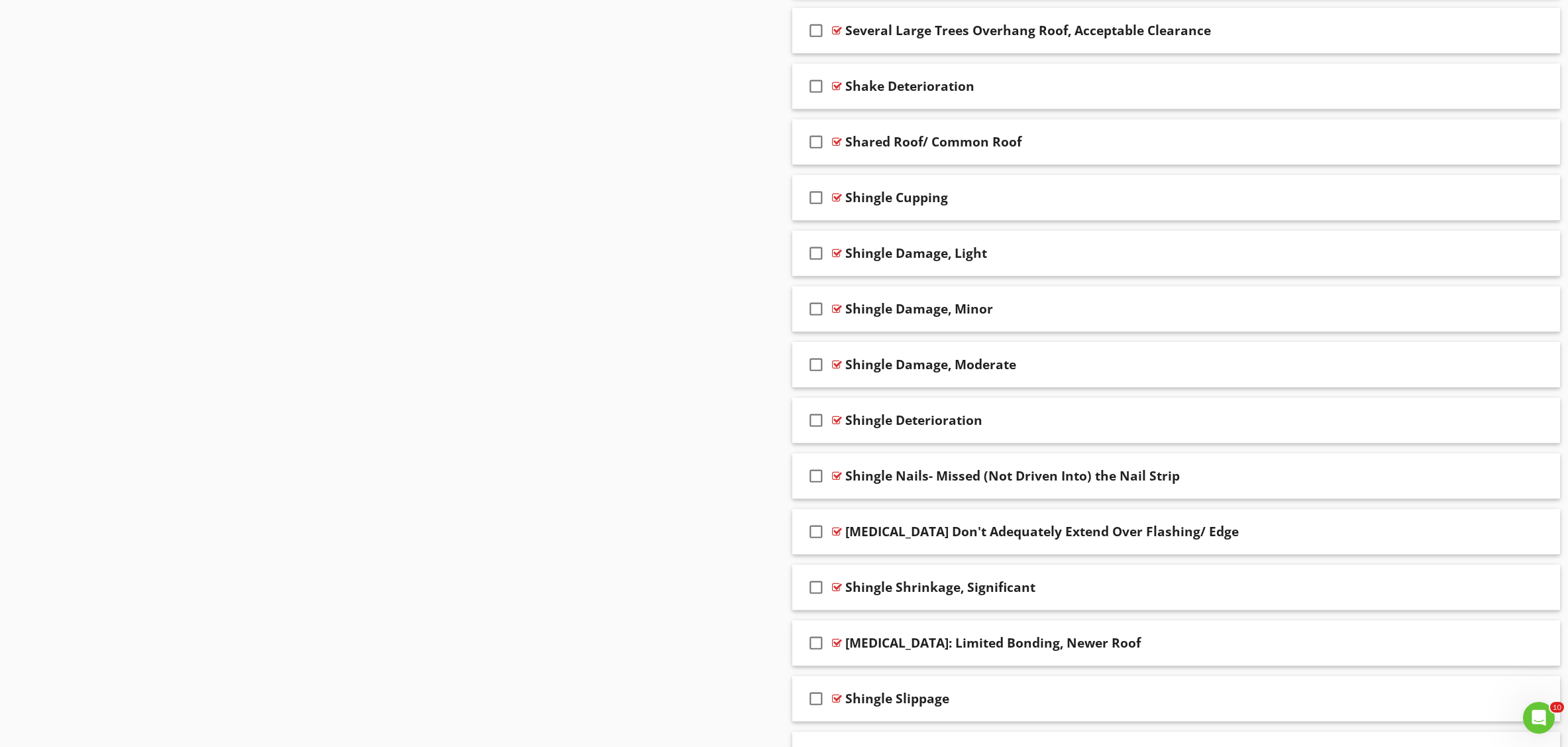 scroll, scrollTop: 10354, scrollLeft: 0, axis: vertical 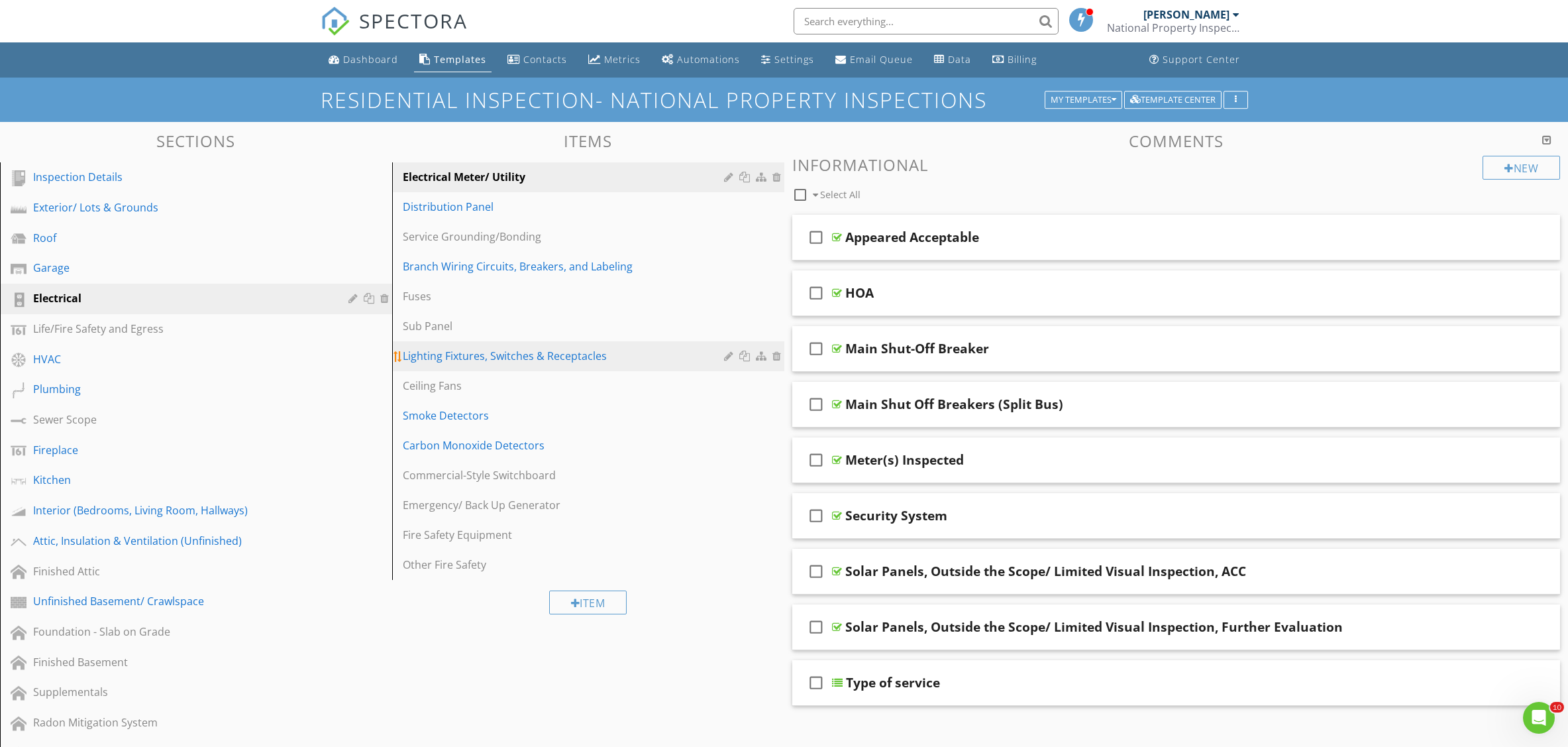 click on "Lighting Fixtures, Switches & Receptacles" at bounding box center (590, 356) 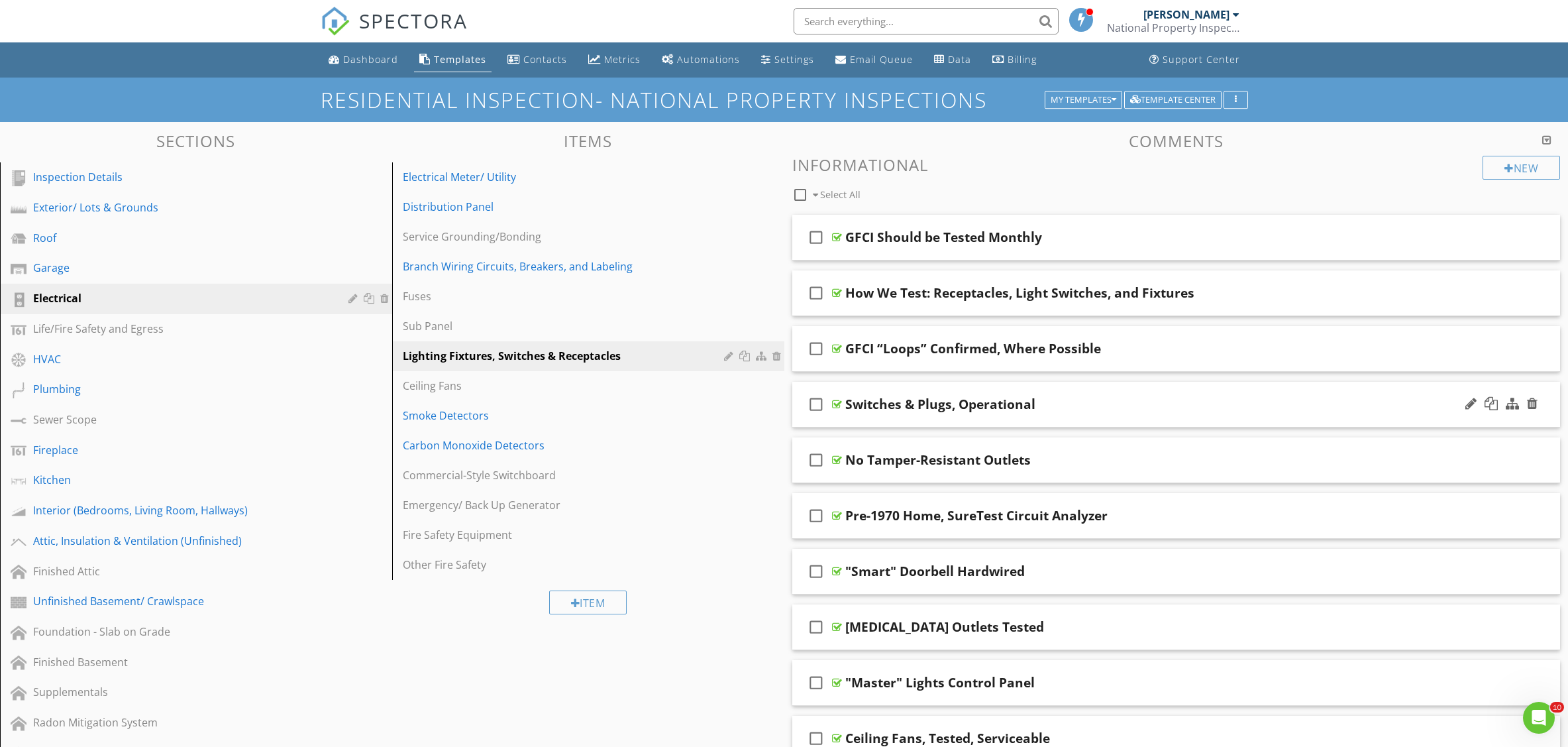 scroll, scrollTop: 3497, scrollLeft: 0, axis: vertical 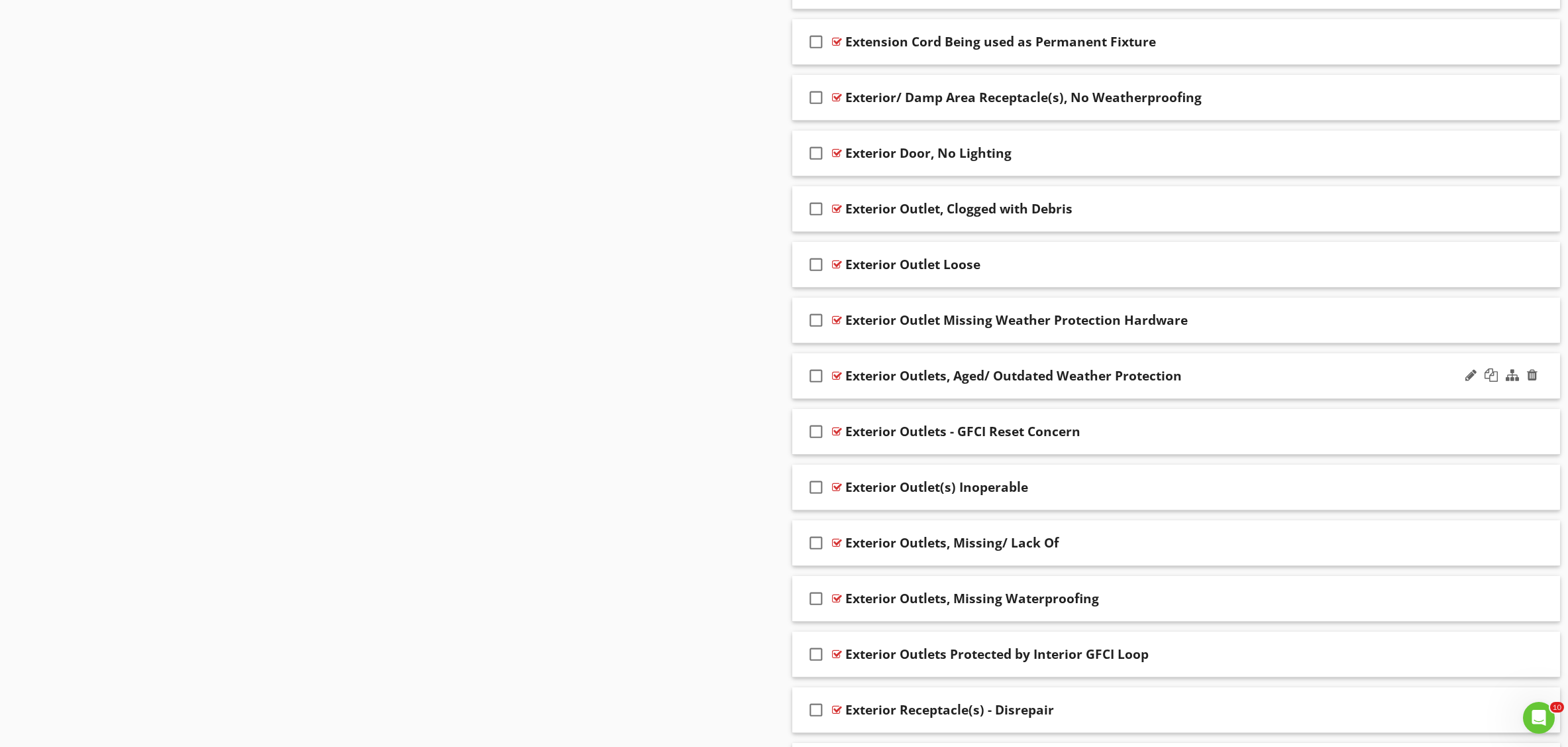 click on "Exterior Outlets, Aged/ Outdated Weather Protection" at bounding box center [1124, 376] 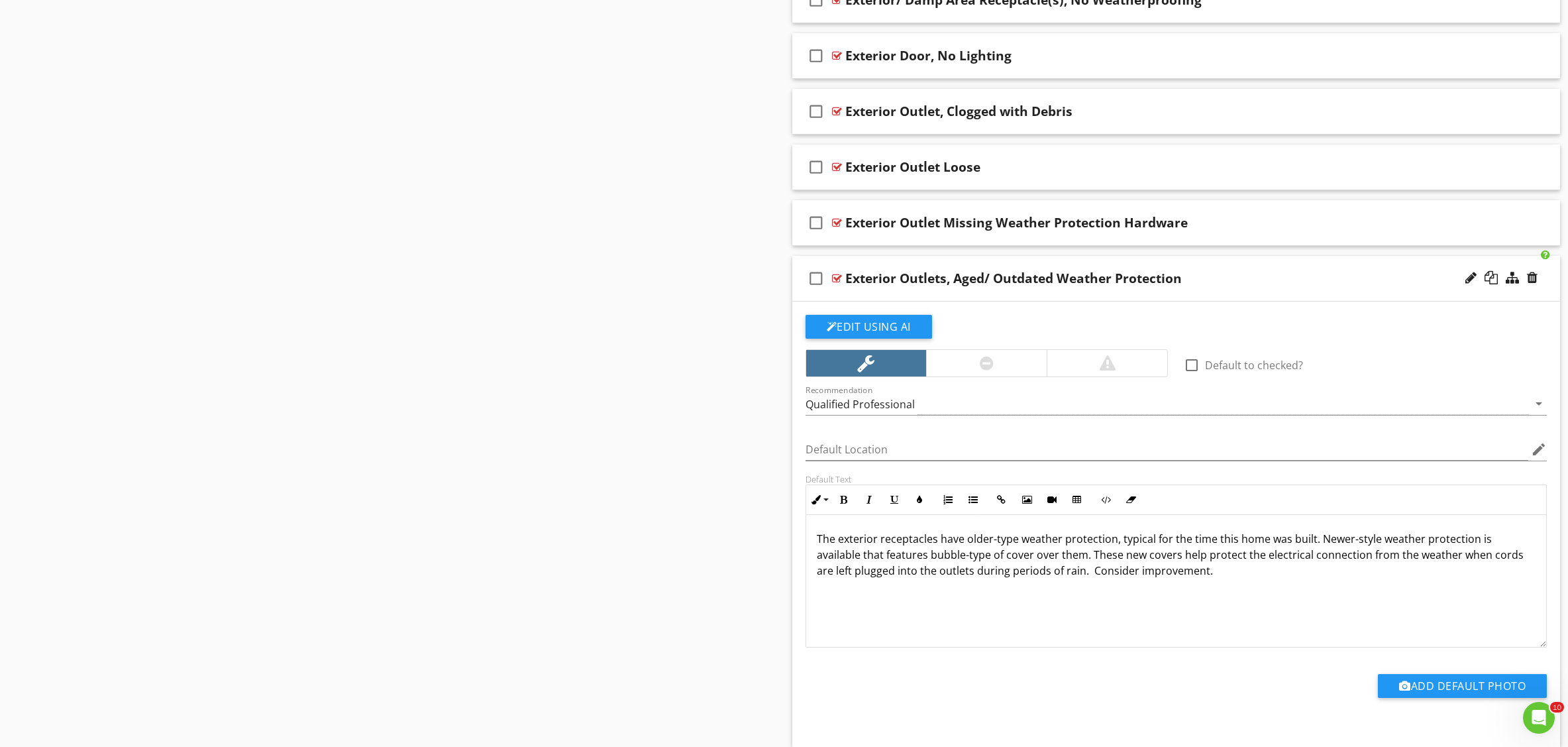 scroll, scrollTop: 3706, scrollLeft: 0, axis: vertical 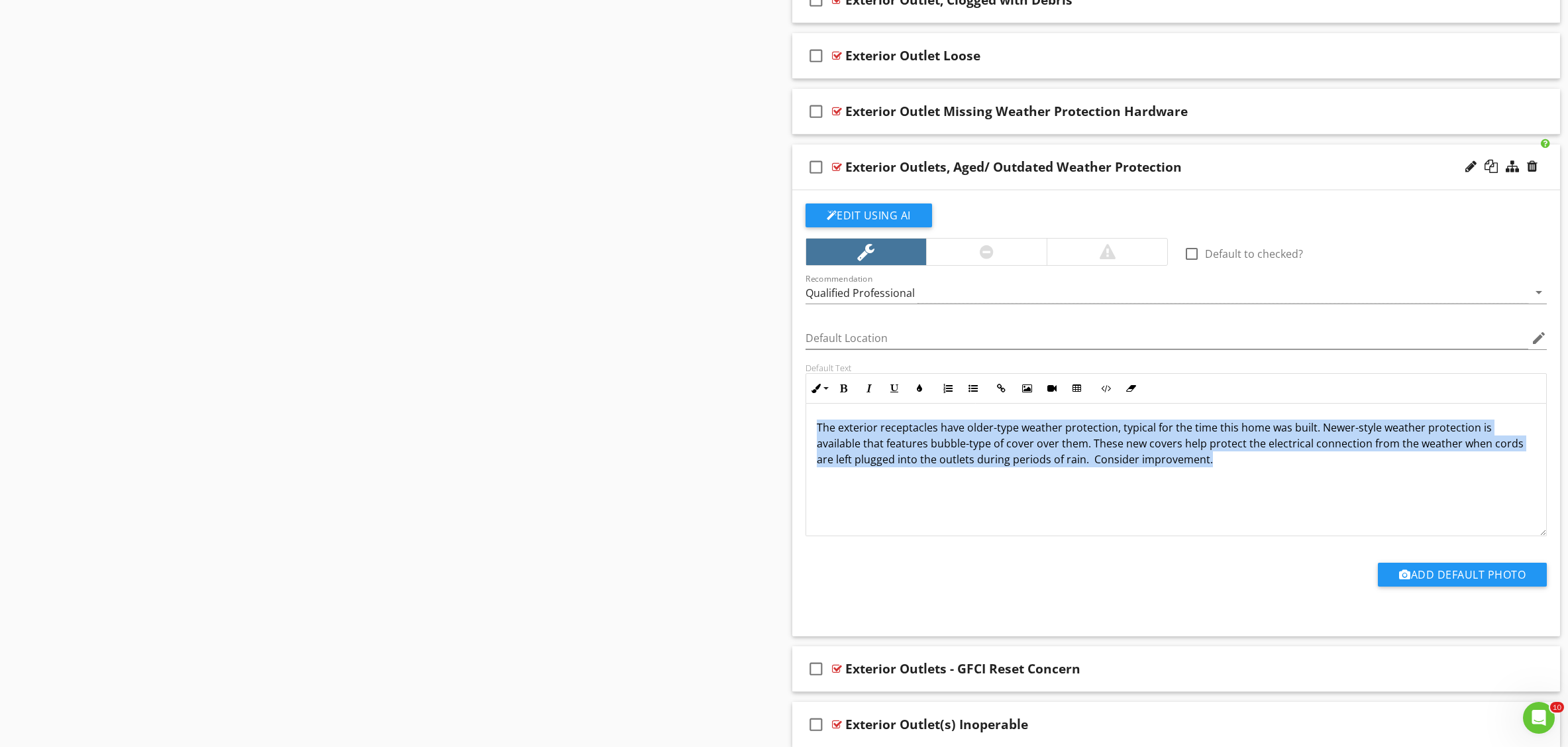drag, startPoint x: 1190, startPoint y: 473, endPoint x: 781, endPoint y: 401, distance: 415.2891 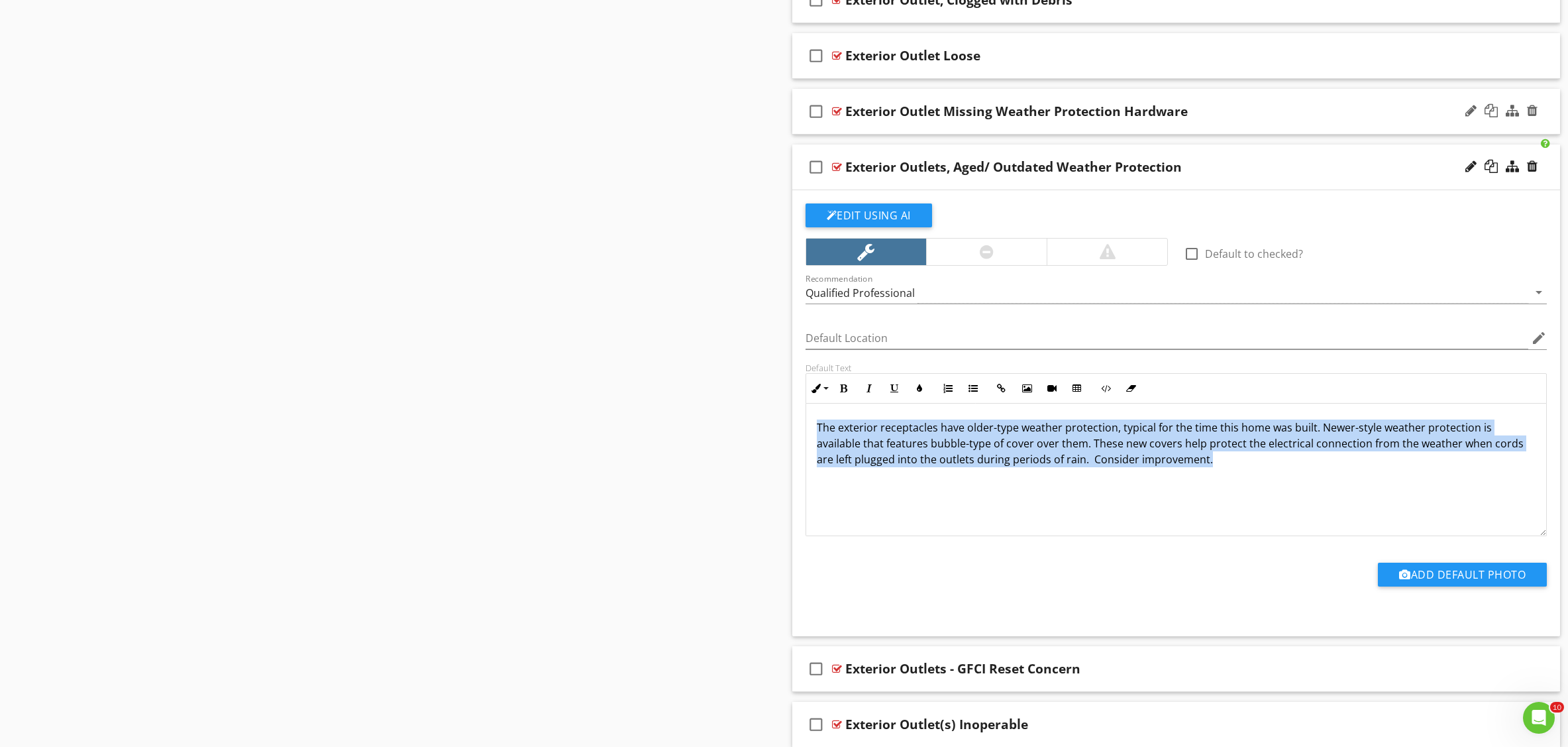 copy on "The exterior receptacles have older-type weather protection, typical for the time this home was built. Newer-style weather protection is available that features bubble-type of cover over them. These new covers help protect the electrical connection from the weather when cords are left plugged into the outlets during periods of rain.  Consider improvement." 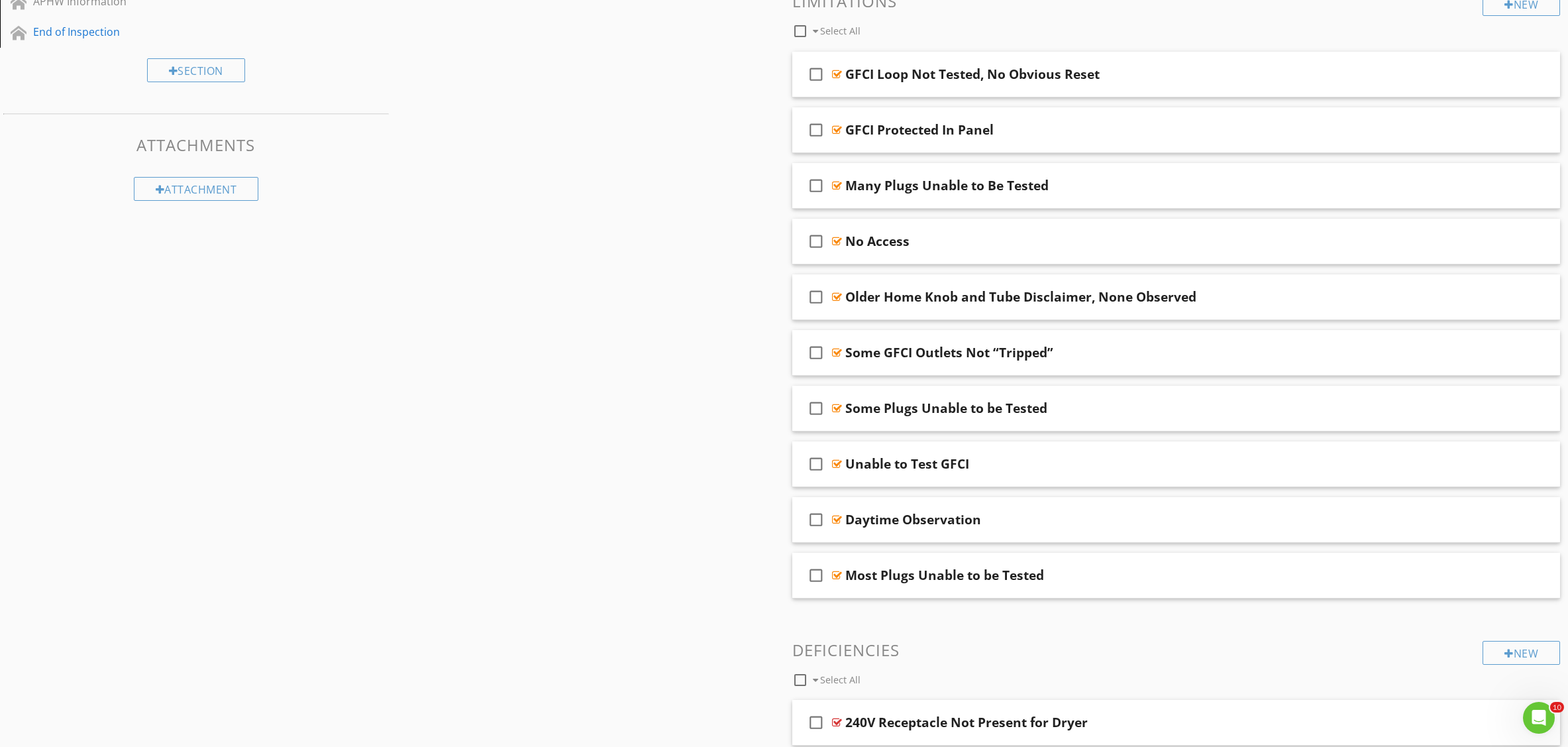 scroll, scrollTop: 0, scrollLeft: 0, axis: both 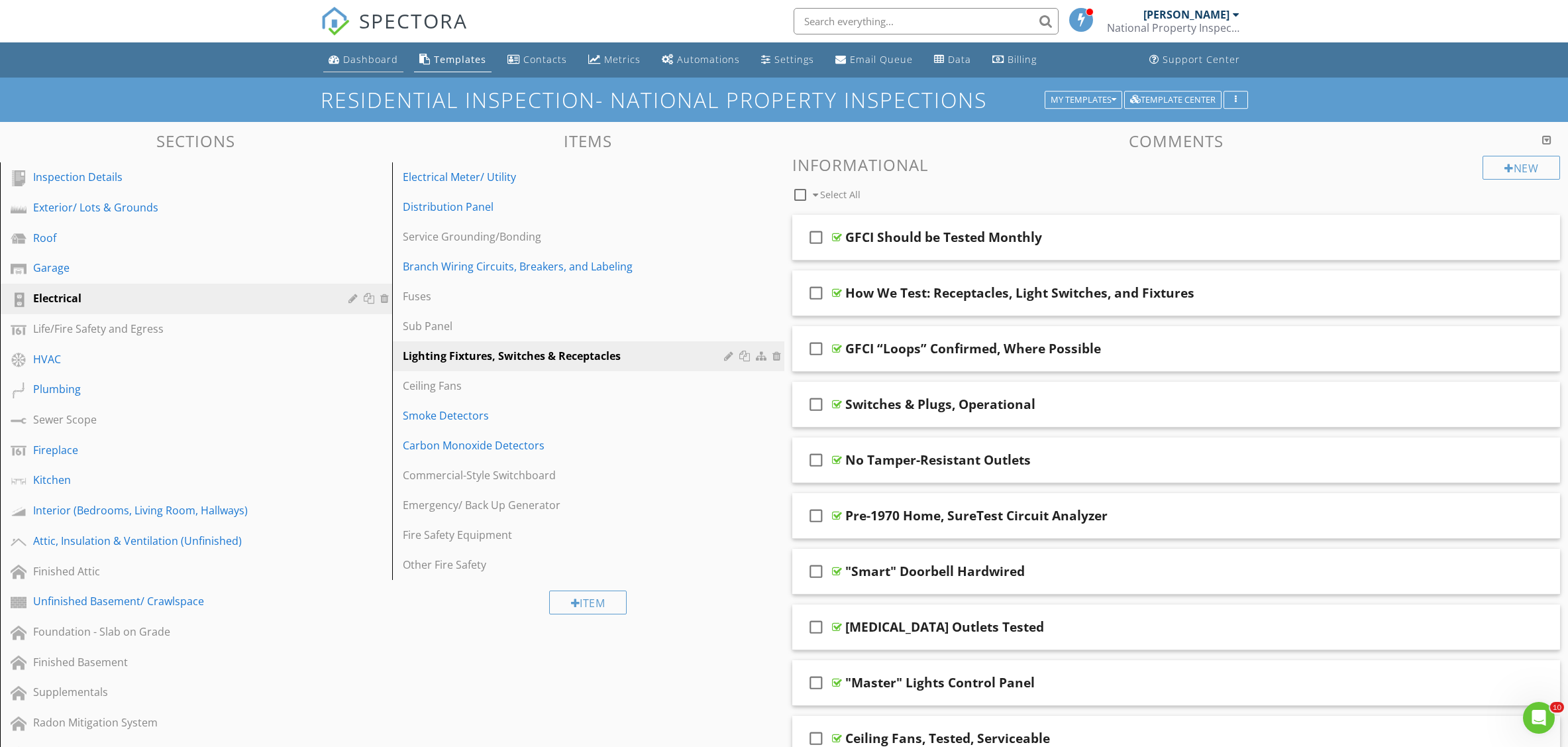 click on "Dashboard" at bounding box center [363, 60] 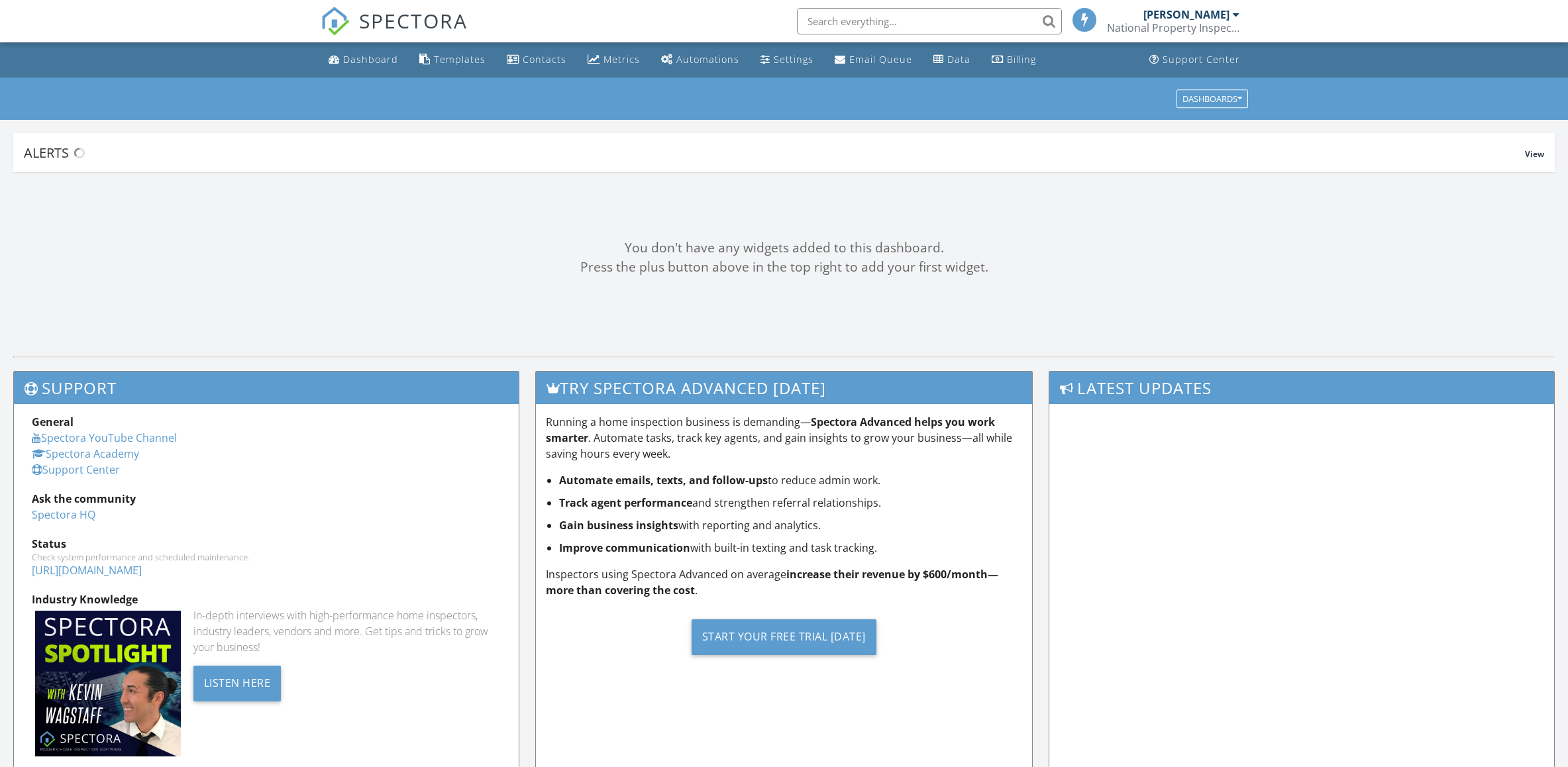 scroll, scrollTop: 0, scrollLeft: 0, axis: both 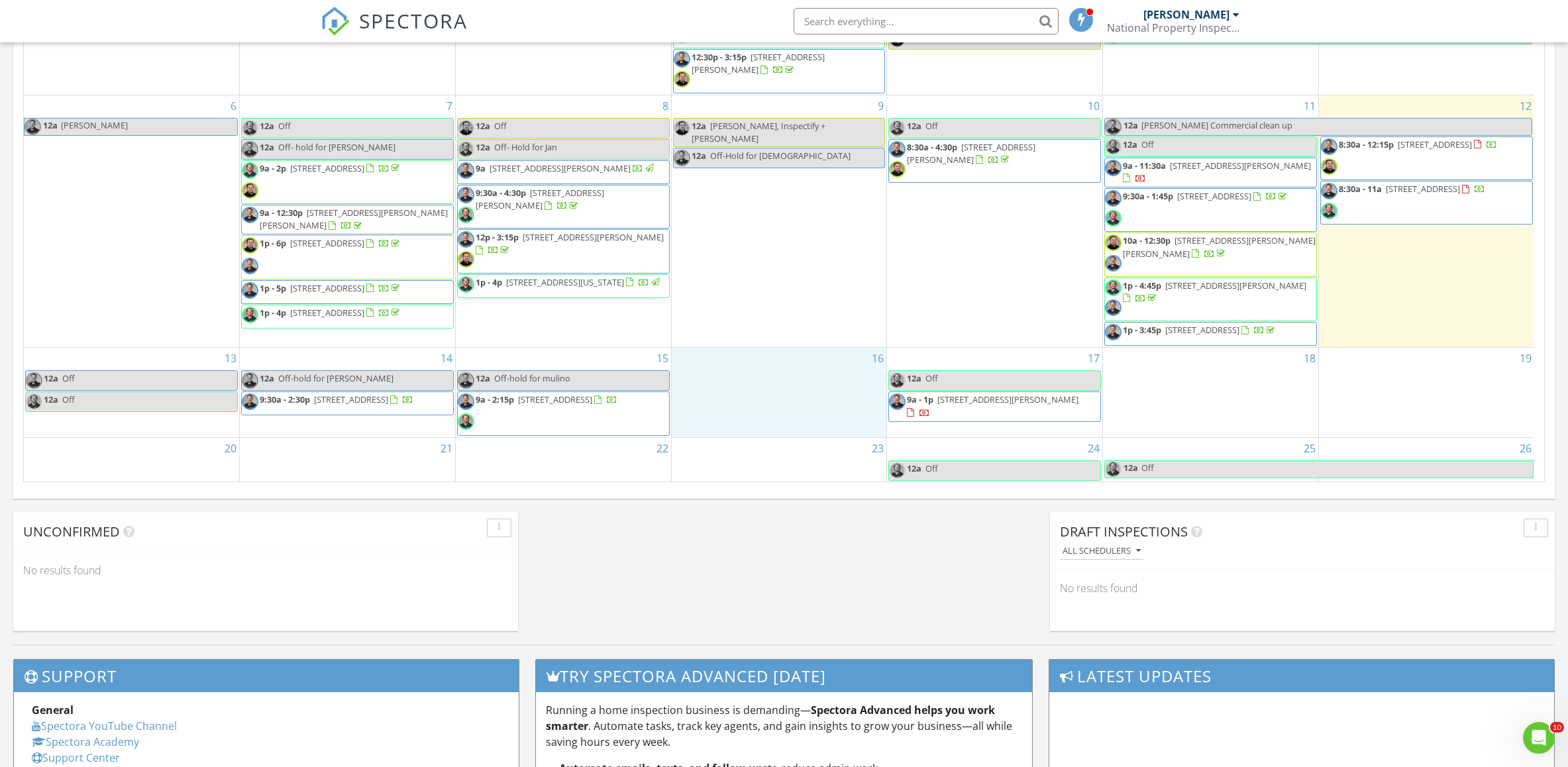 click on "16" at bounding box center [779, 392] 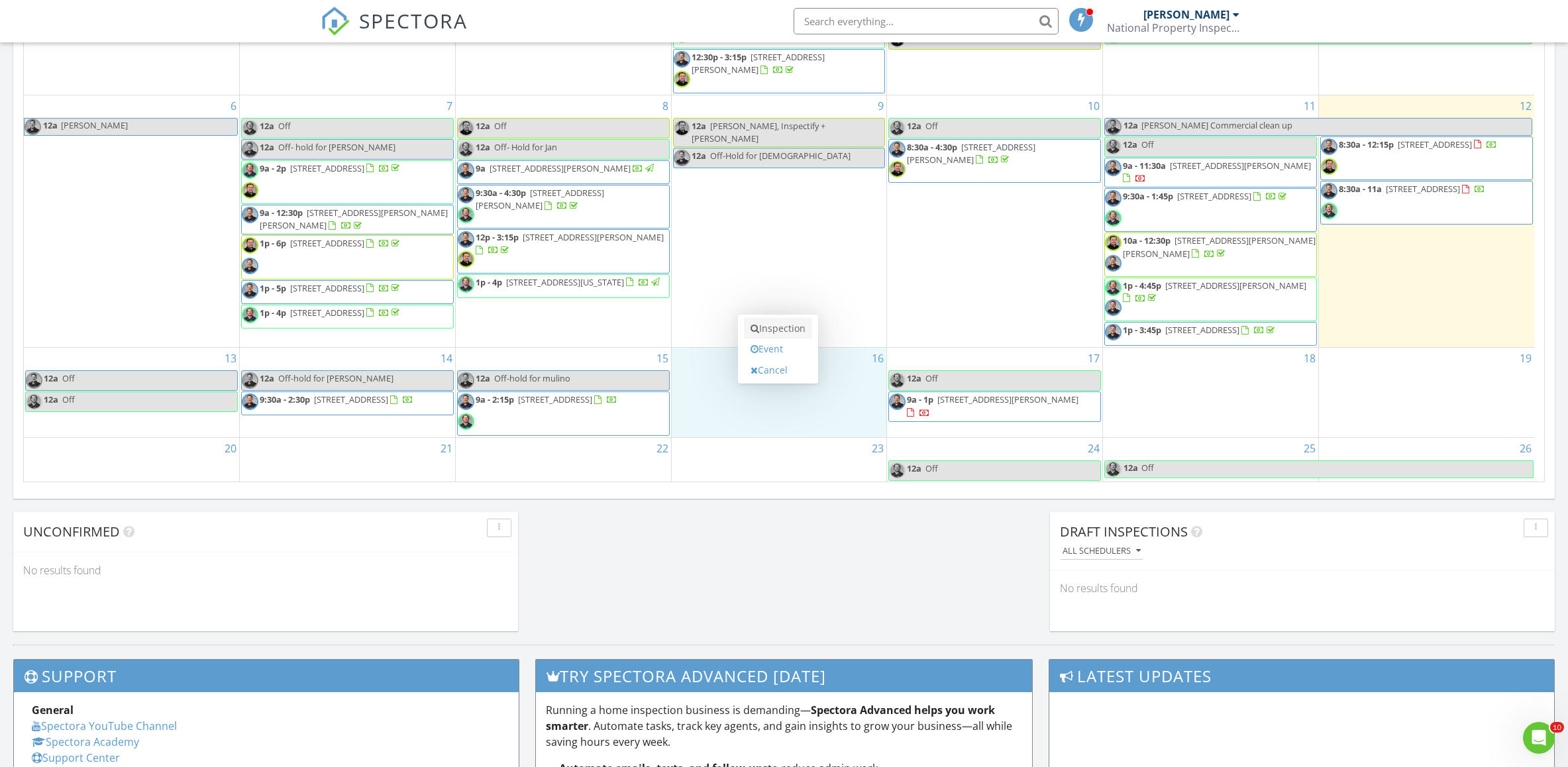 click on "Inspection" at bounding box center [778, 329] 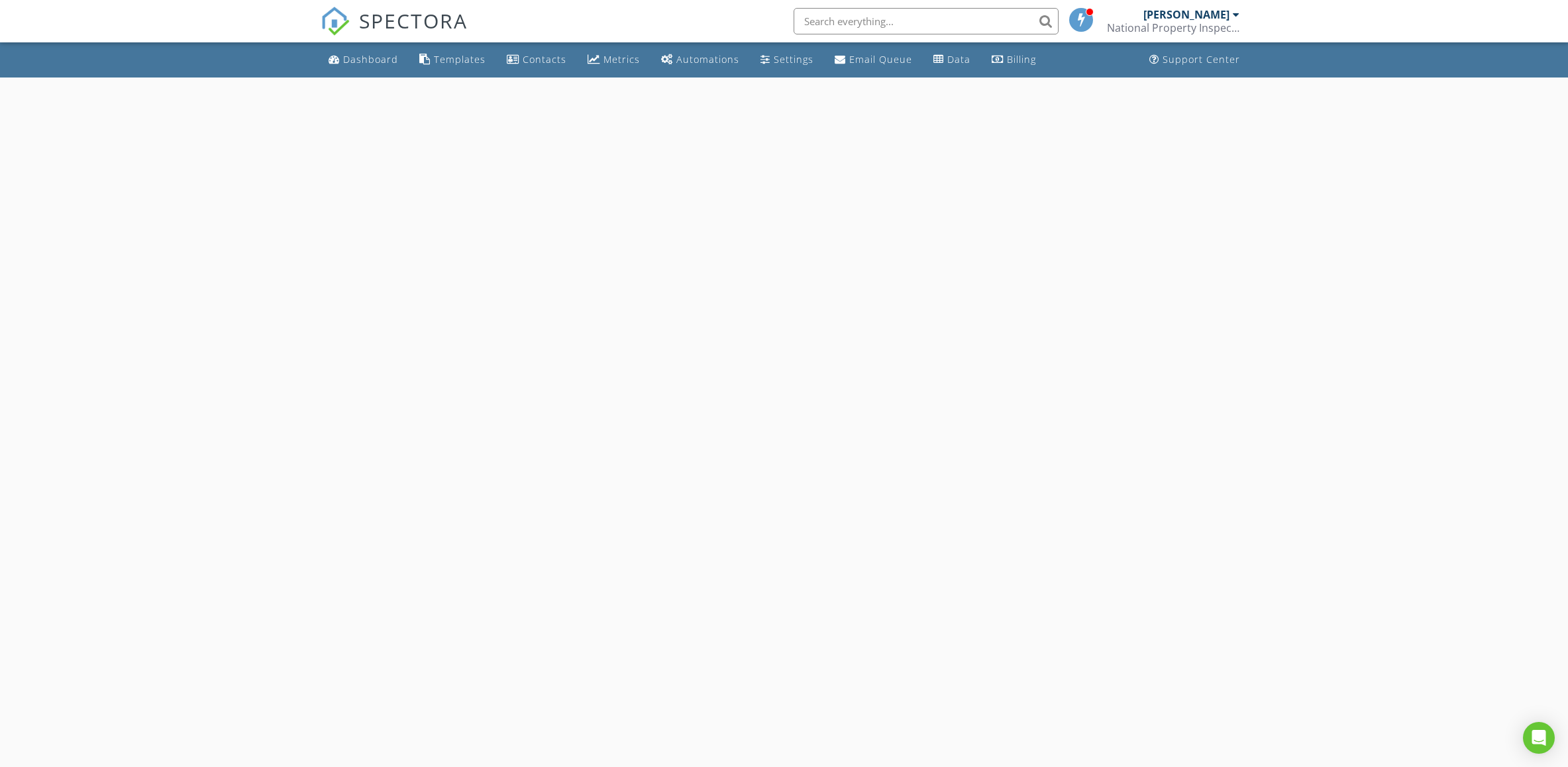 scroll, scrollTop: 0, scrollLeft: 0, axis: both 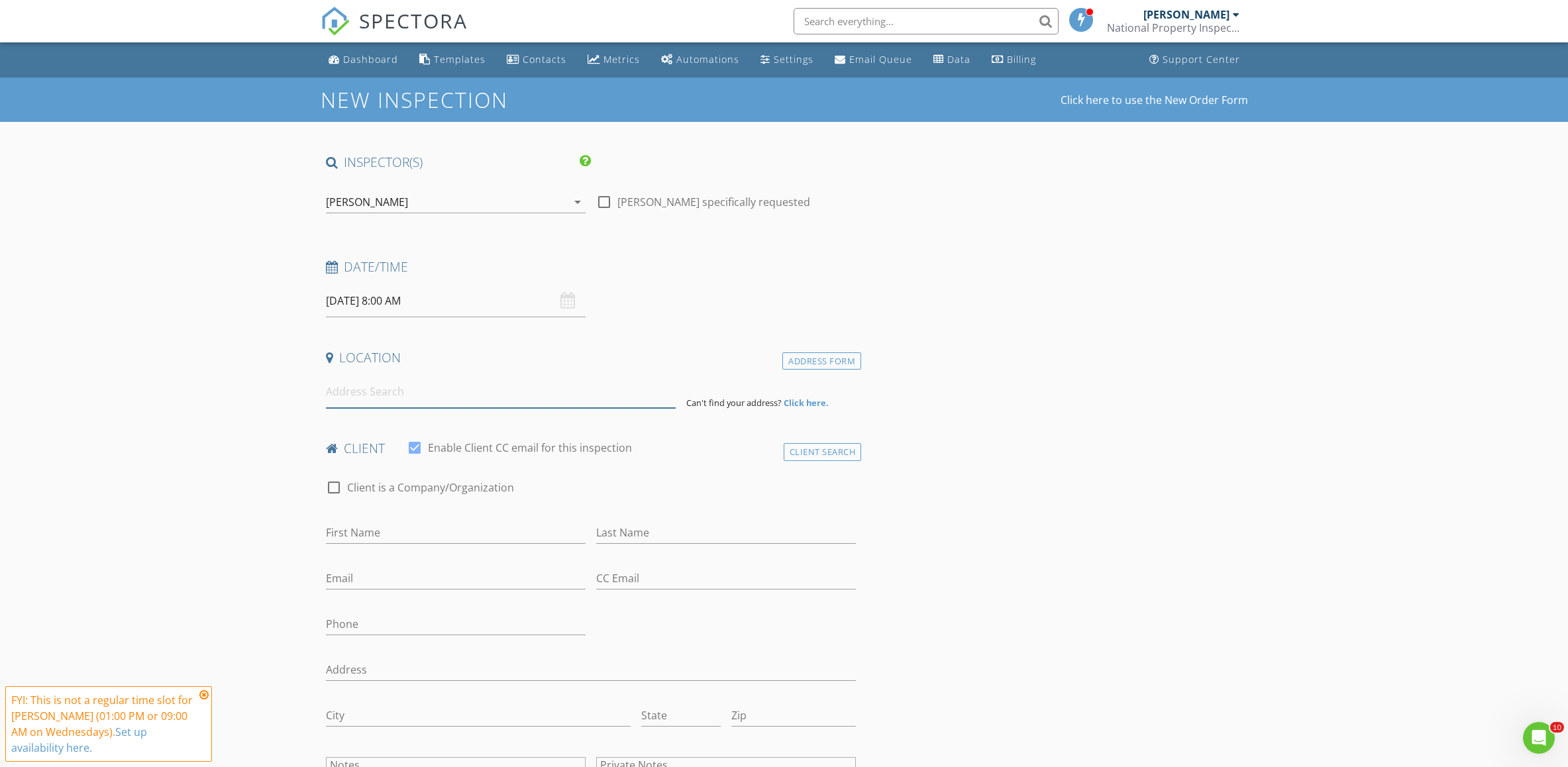 click at bounding box center (501, 391) 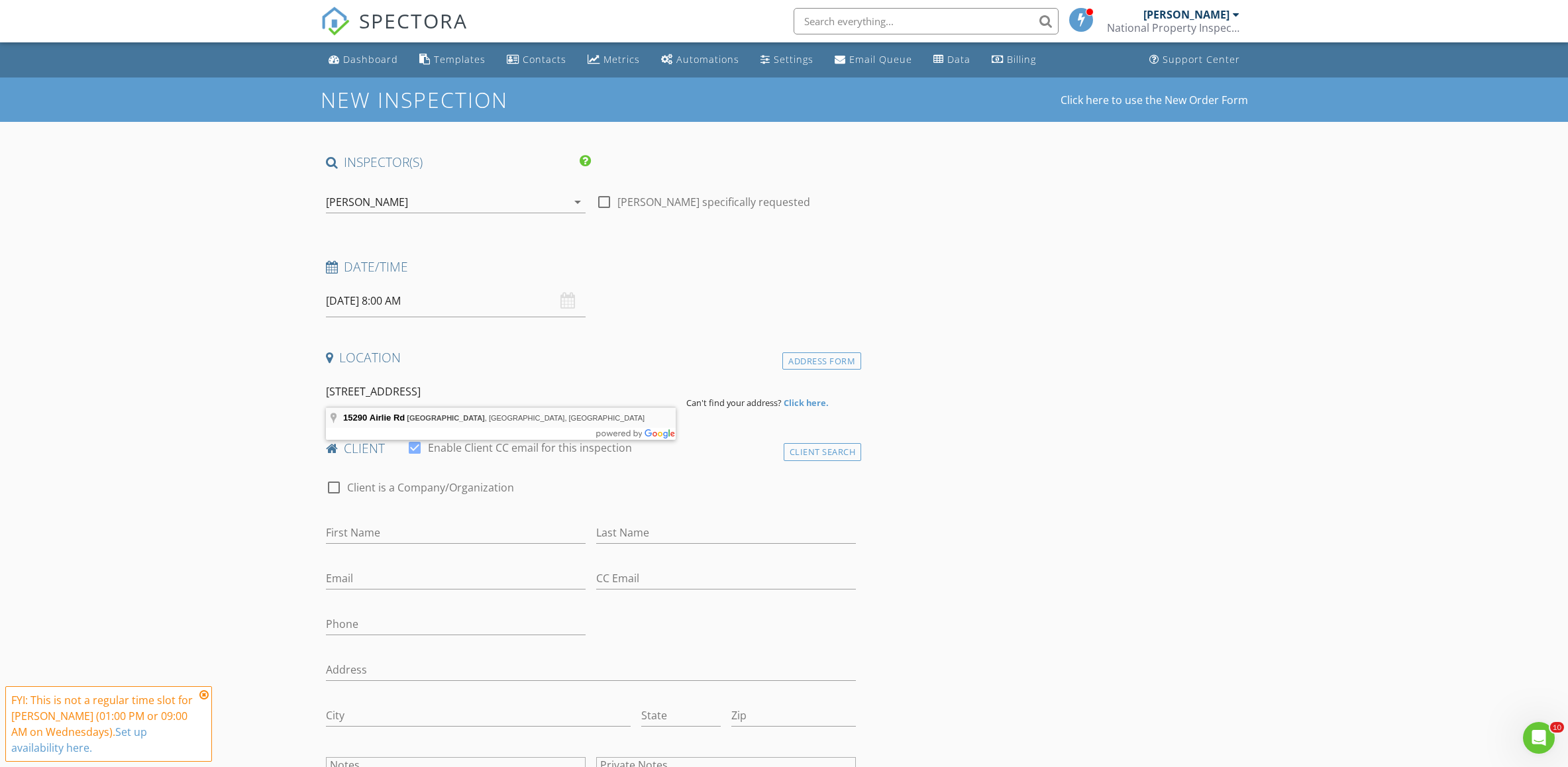 type on "[STREET_ADDRESS]" 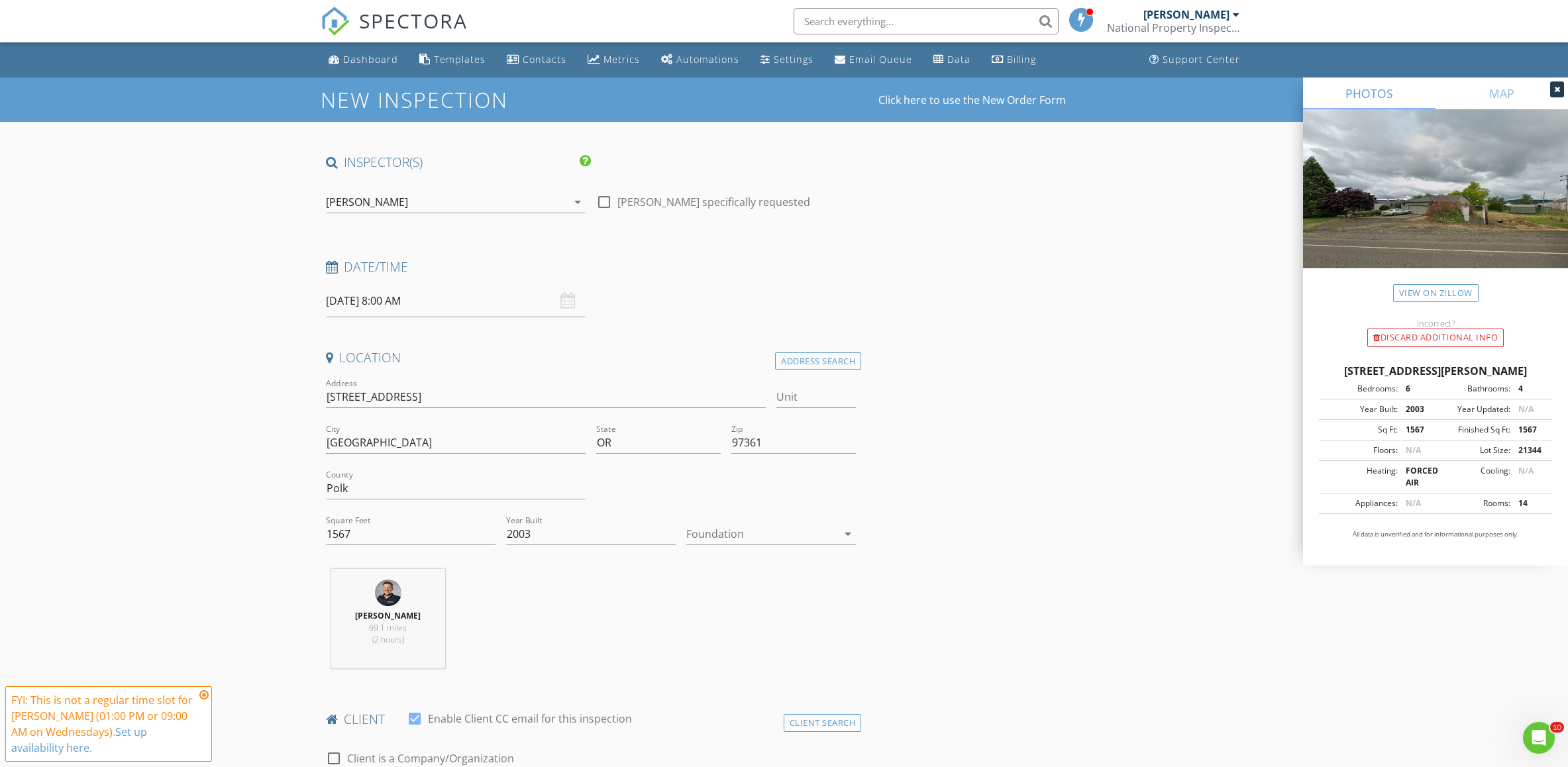 click at bounding box center [204, 695] 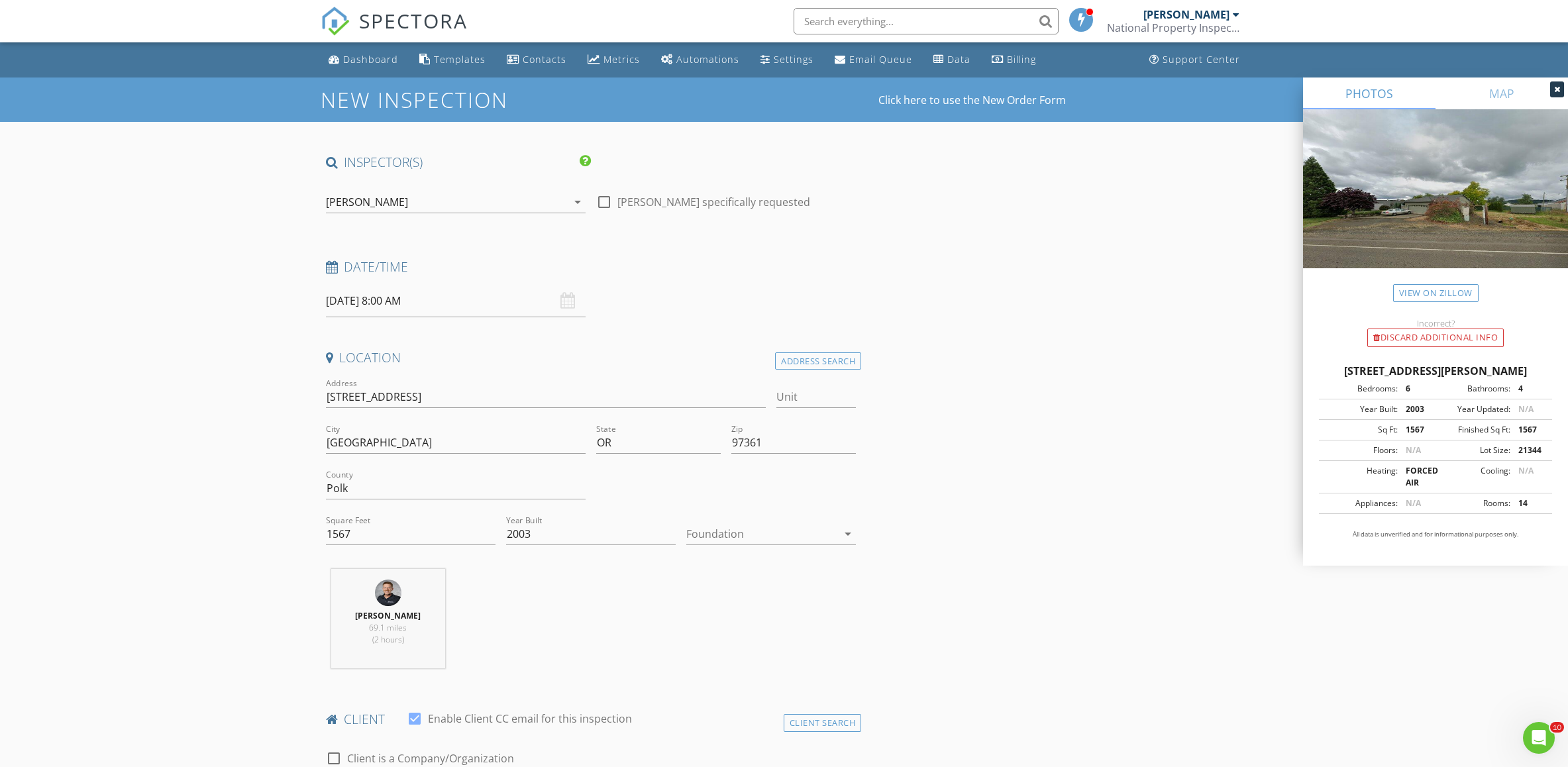 click on "[PERSON_NAME]     69.1 miles     (2 hours)" at bounding box center [591, 624] 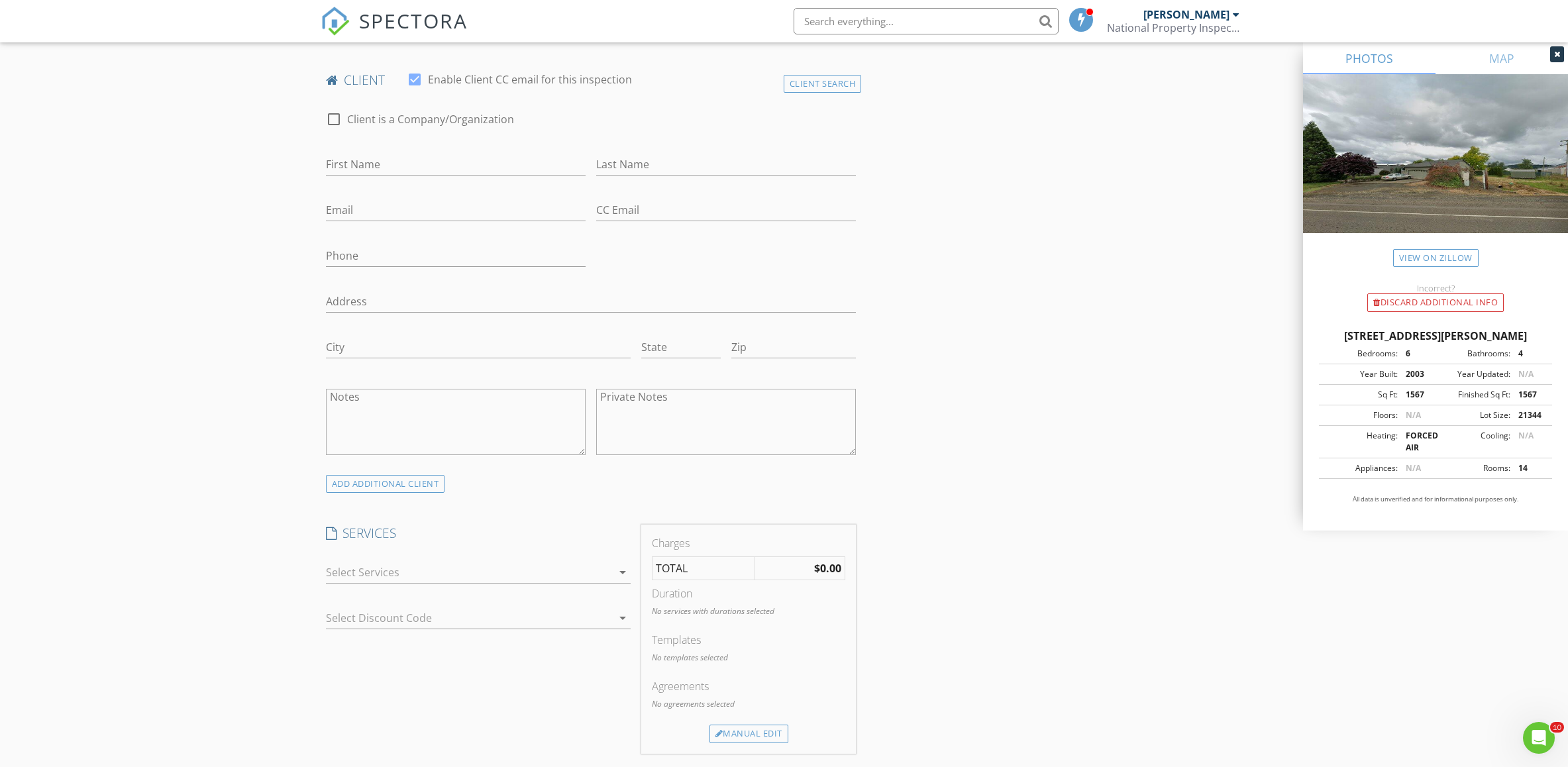 scroll, scrollTop: 909, scrollLeft: 0, axis: vertical 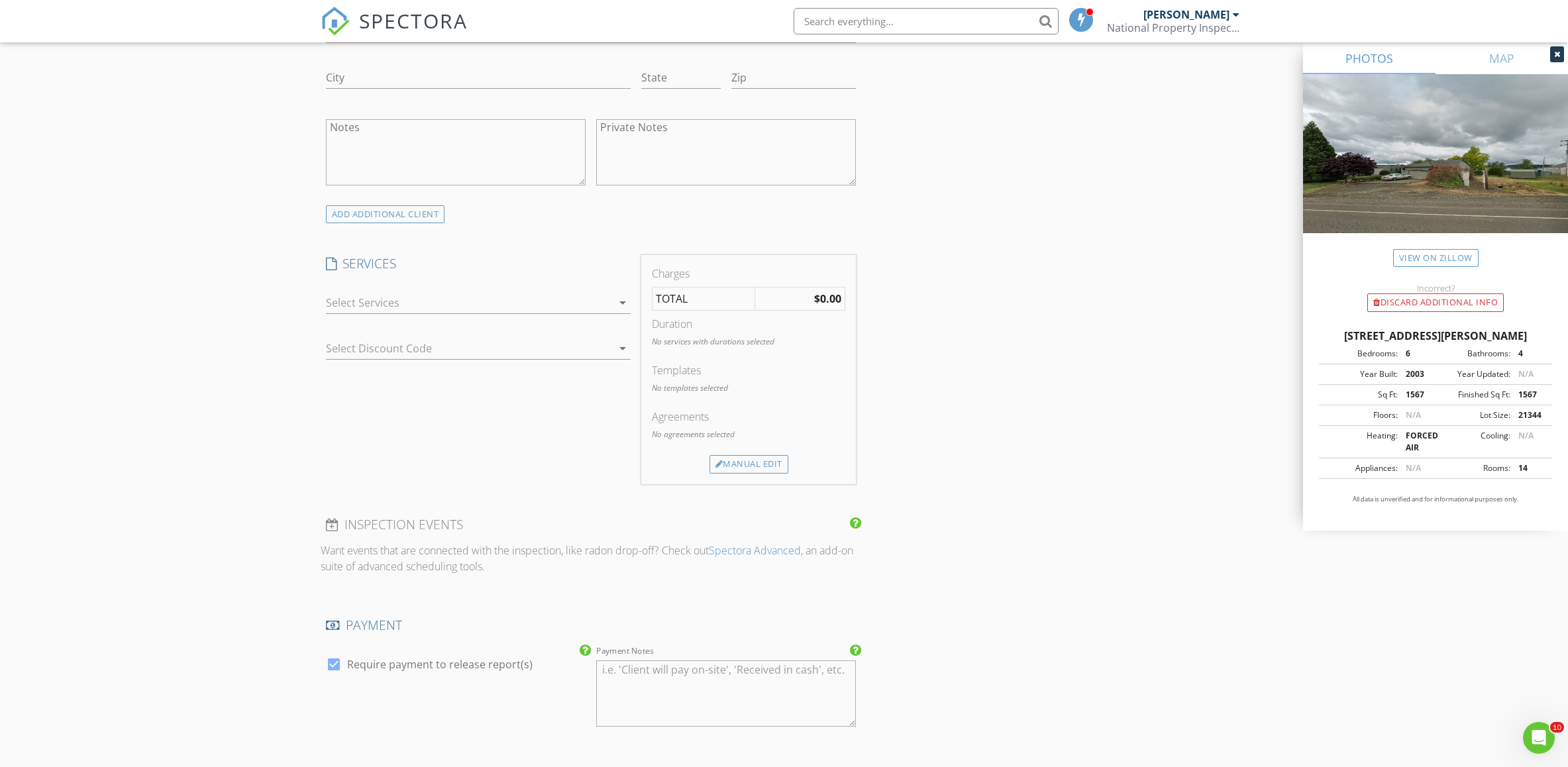 click at bounding box center (469, 303) 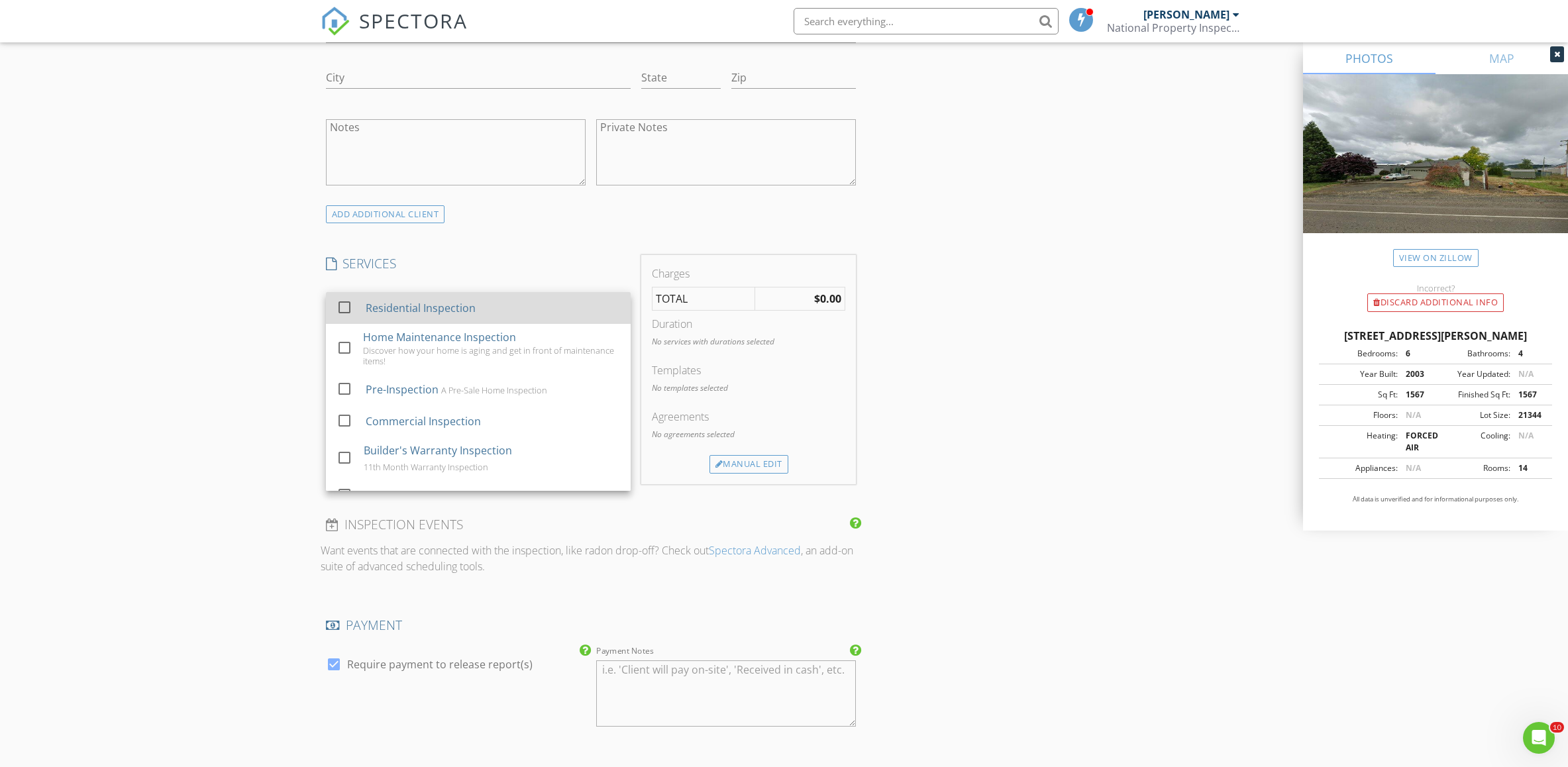 click on "Residential Inspection" at bounding box center (420, 308) 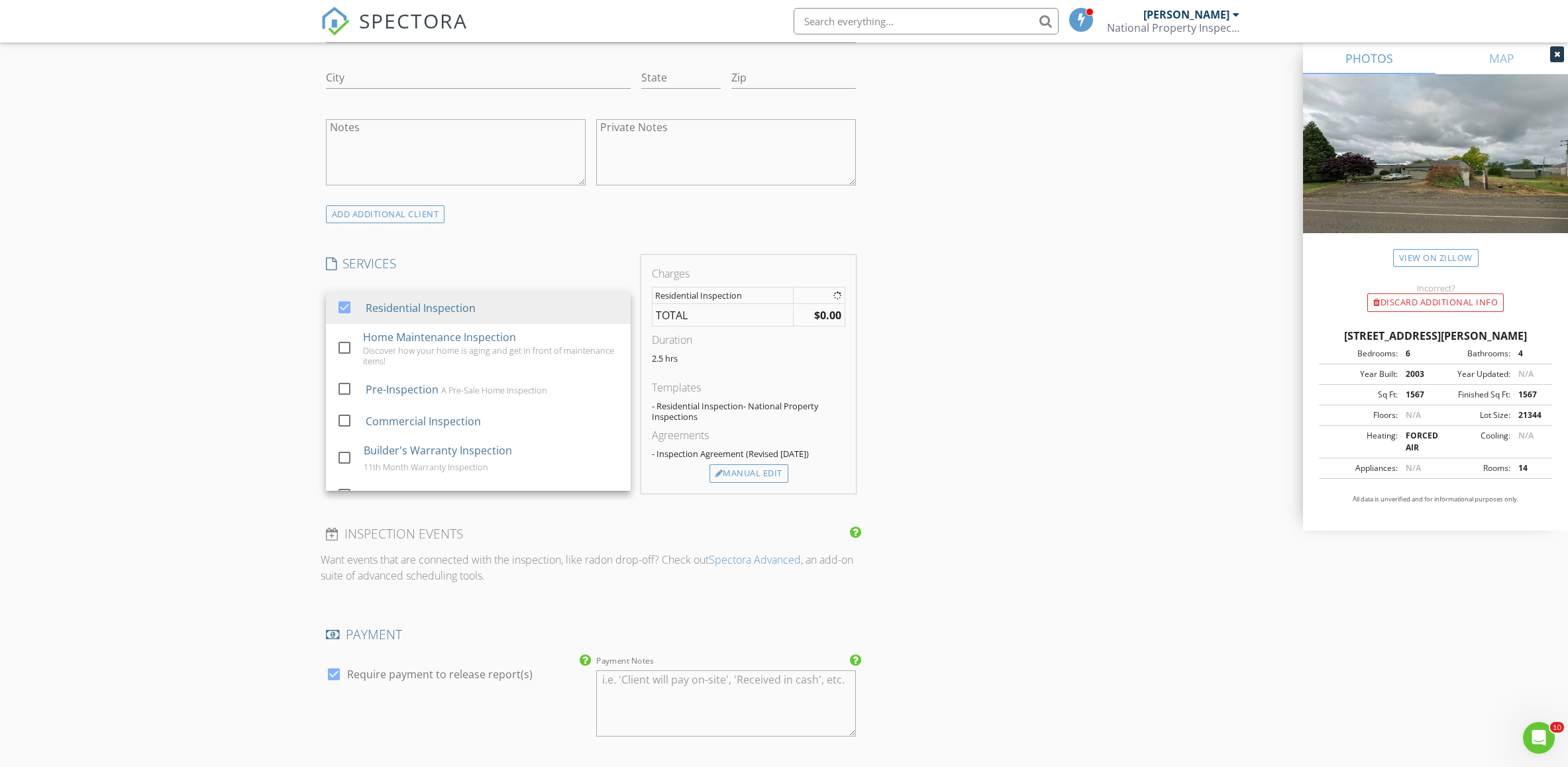 click on "New Inspection
Click here to use the New Order Form
INSPECTOR(S)
check_box   [PERSON_NAME]   PRIMARY   check_box_outline_blank   [PERSON_NAME]     check_box_outline_blank   [PERSON_NAME]     [PERSON_NAME] arrow_drop_down   check_box_outline_blank [PERSON_NAME] specifically requested
Date/Time
[DATE] 8:00 AM
Location
Address Search       Address [STREET_ADDRESS][US_STATE]   County Polk     Square Feet 1567   Year Built 2003   Foundation arrow_drop_down     [PERSON_NAME]     69.1 miles     (2 hours)
client
check_box Enable Client CC email for this inspection   Client Search     check_box_outline_blank Client is a Company/Organization     First Name   Last Name   Email   CC Email   Phone   Address   City   State   Zip       Notes   Private Notes
SERVICES" at bounding box center (784, 382) 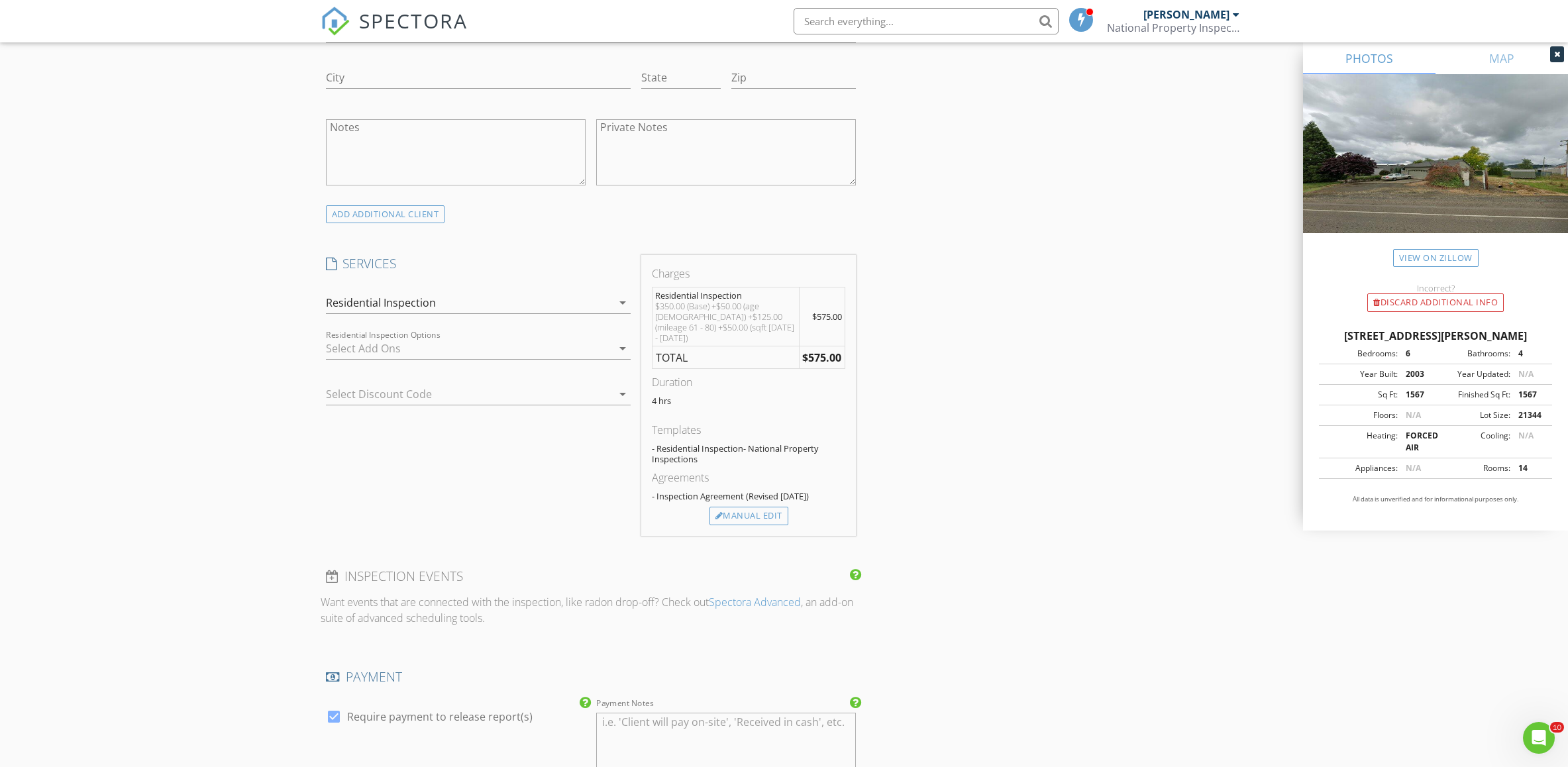 click on "INSPECTOR(S)
check_box   [PERSON_NAME]   PRIMARY   check_box_outline_blank   [PERSON_NAME]     check_box_outline_blank   [PERSON_NAME]     [PERSON_NAME] arrow_drop_down   check_box_outline_blank [PERSON_NAME] specifically requested
Date/Time
[DATE] 8:00 AM
Location
Address Search       Address [STREET_ADDRESS][US_STATE]   County Polk     Square Feet 1567   Year Built 2003   Foundation arrow_drop_down     [PERSON_NAME]     69.1 miles     (2 hours)
client
check_box Enable Client CC email for this inspection   Client Search     check_box_outline_blank Client is a Company/Organization     First Name   Last Name   Email   CC Email   Phone   Address   City   State   Zip       Notes   Private Notes
ADD ADDITIONAL client
SERVICES
check_box" at bounding box center [784, 425] 